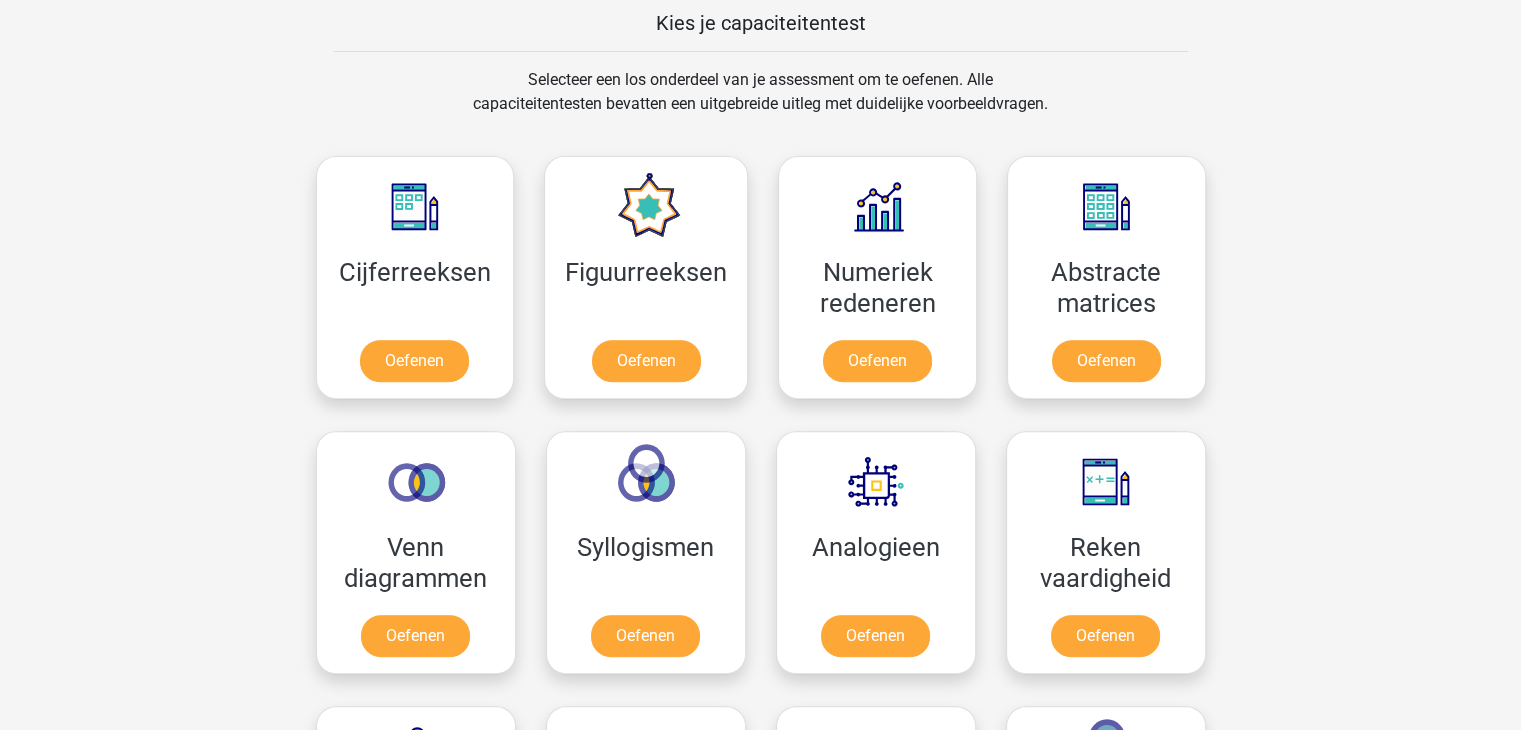 scroll, scrollTop: 776, scrollLeft: 0, axis: vertical 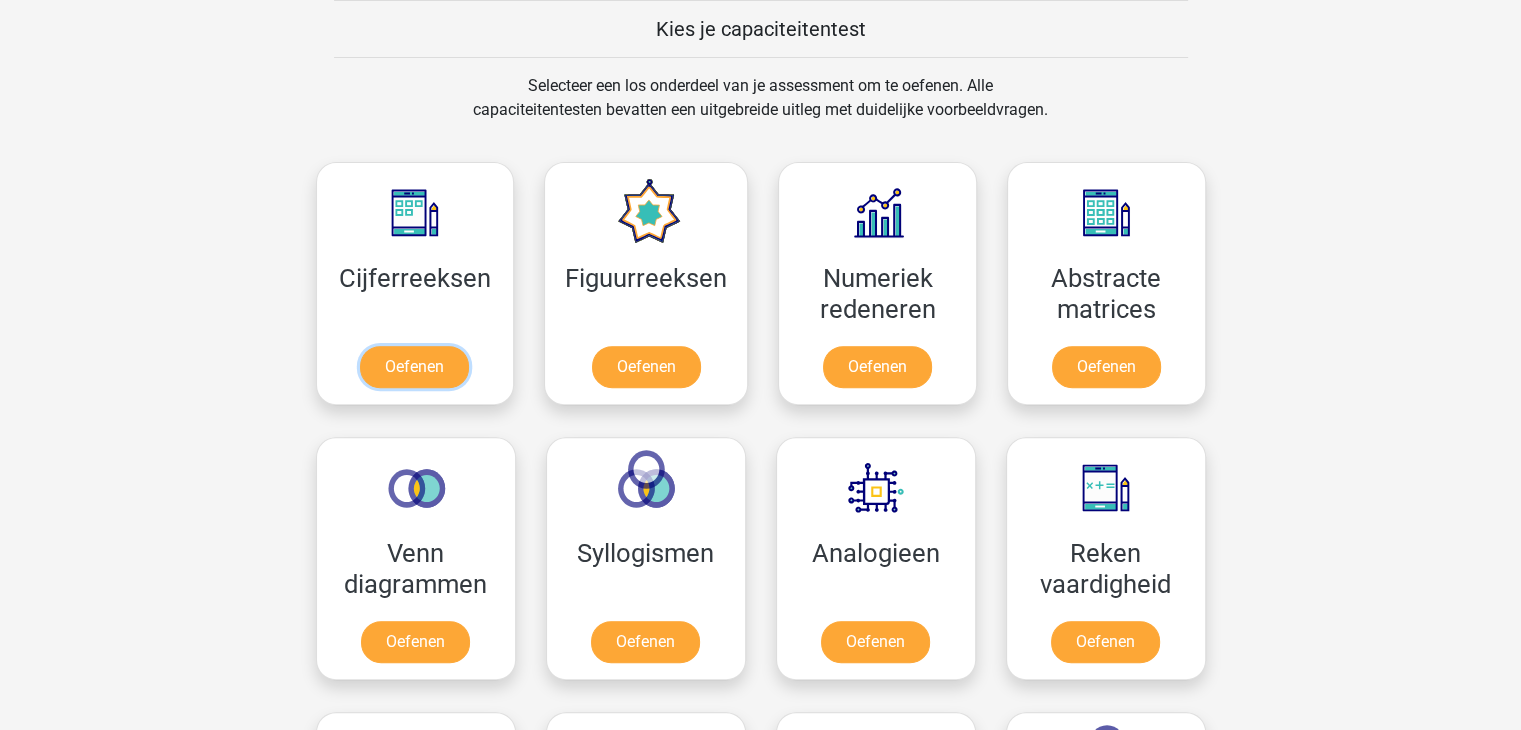 click on "Oefenen" at bounding box center [414, 367] 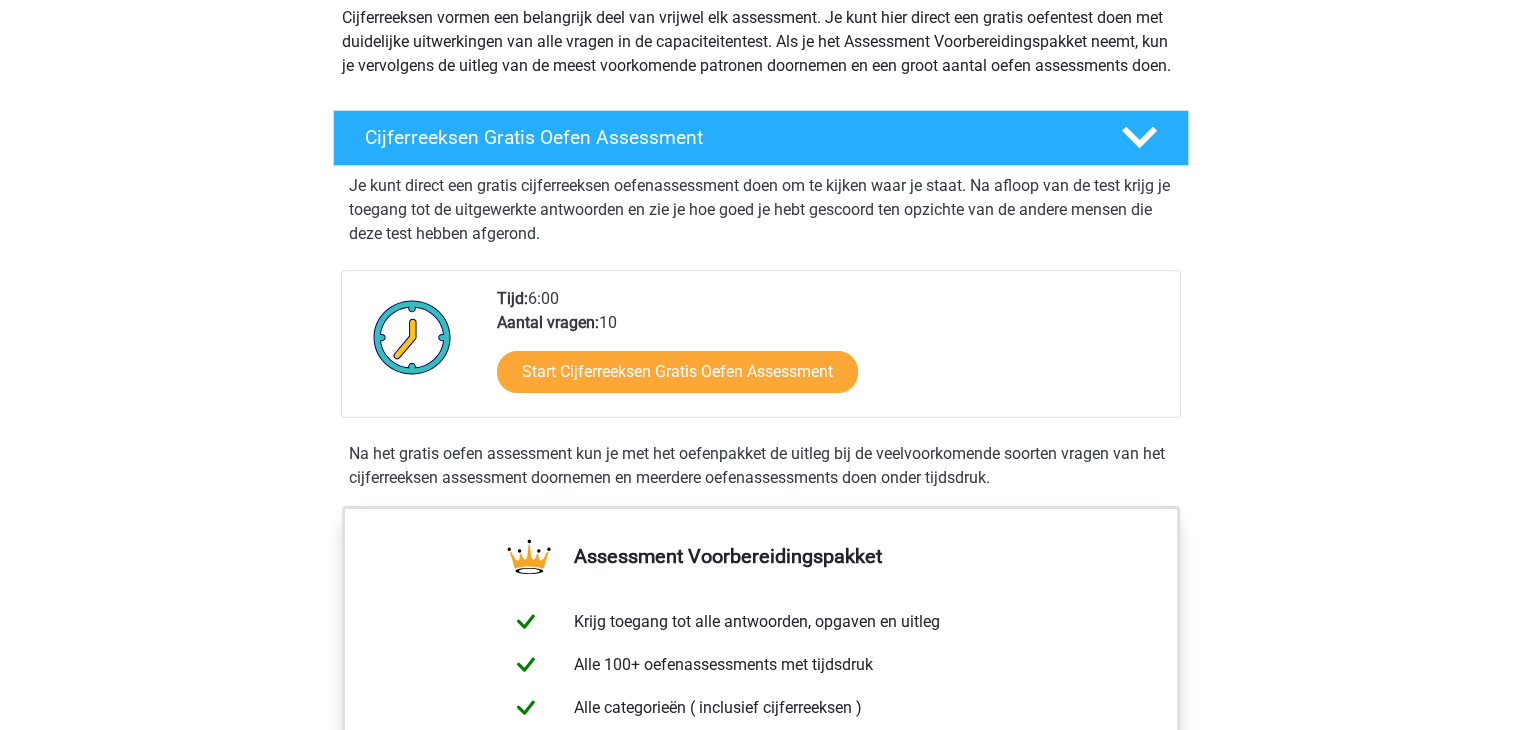 scroll, scrollTop: 255, scrollLeft: 0, axis: vertical 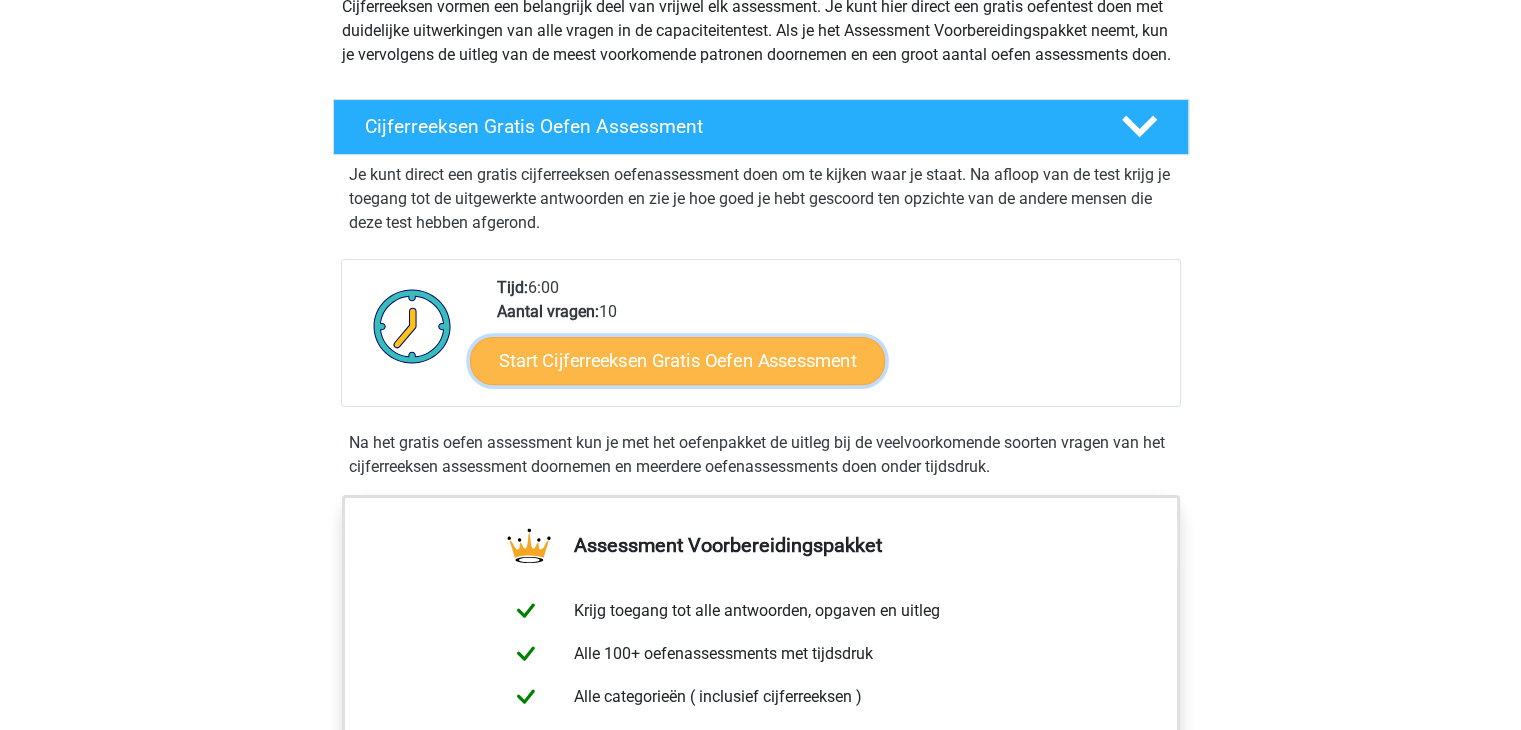 click on "Start Cijferreeksen
Gratis Oefen Assessment" at bounding box center [677, 360] 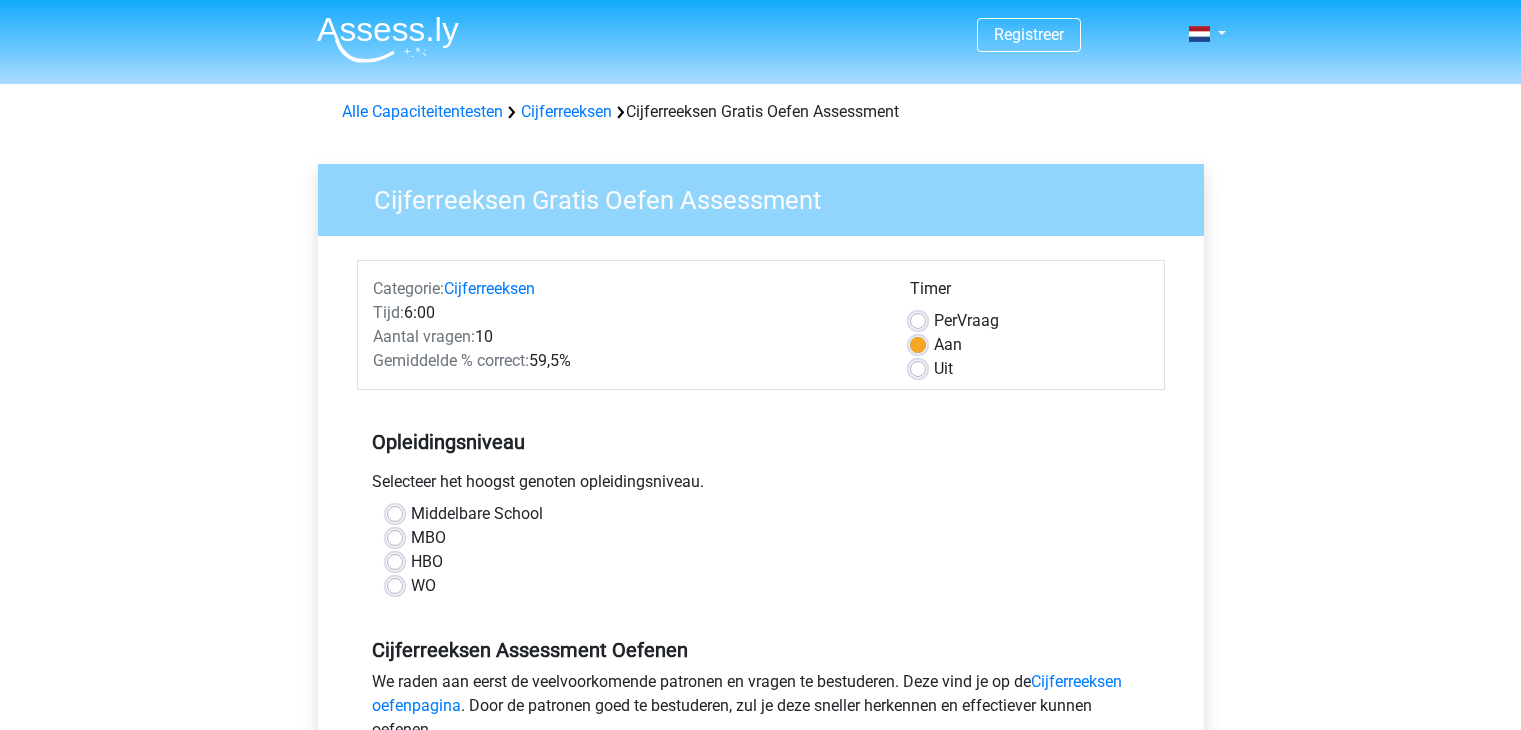 scroll, scrollTop: 0, scrollLeft: 0, axis: both 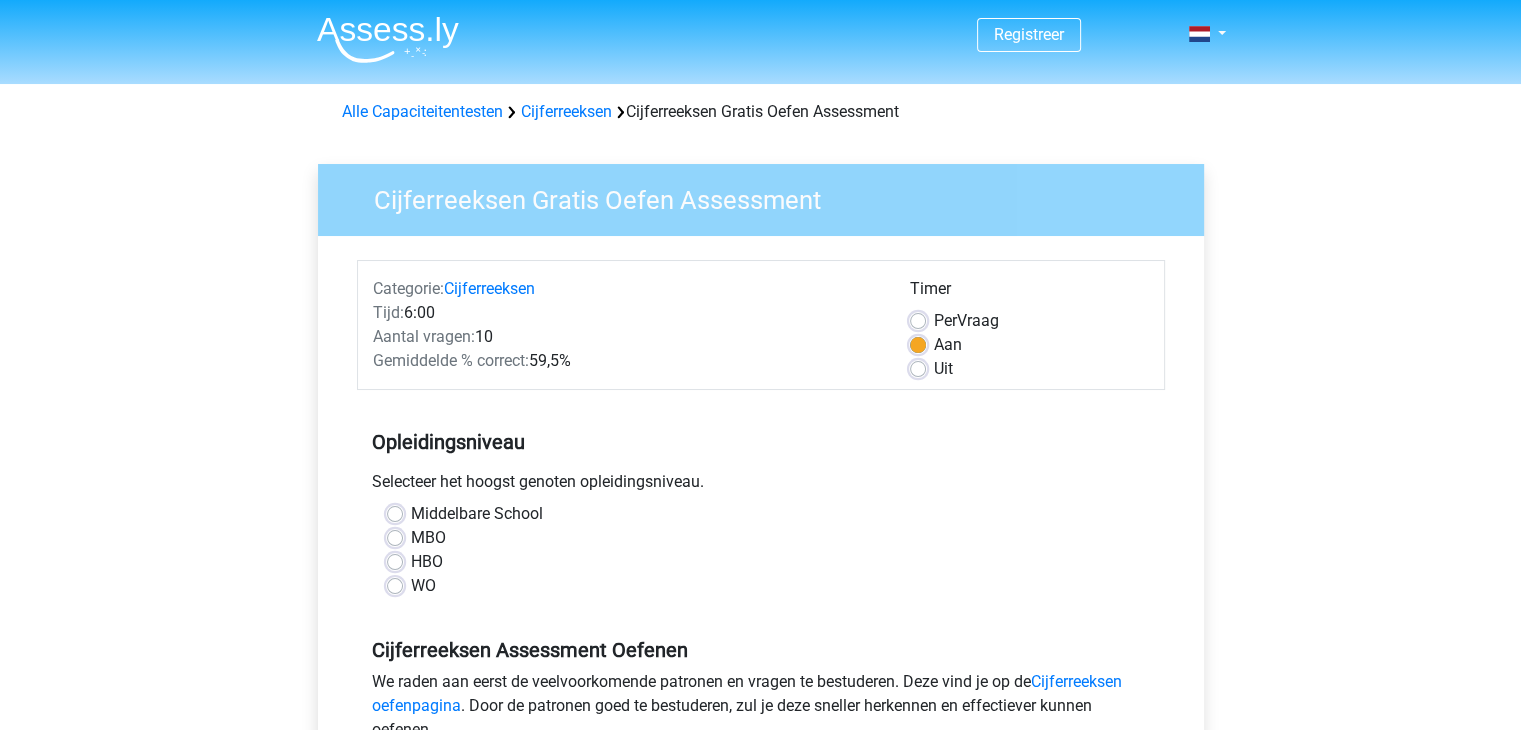 click on "Middelbare School" at bounding box center [477, 514] 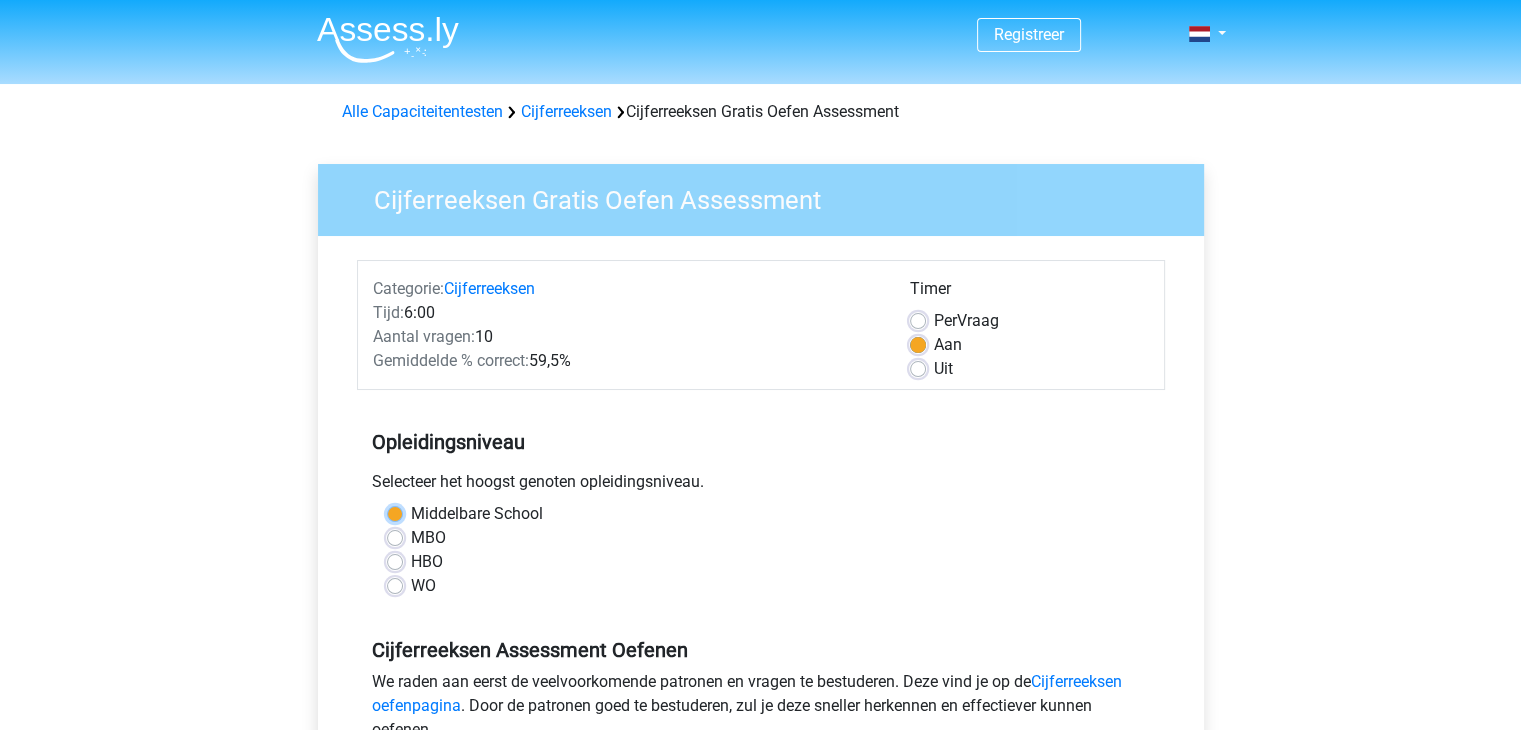 click on "Middelbare School" at bounding box center (395, 512) 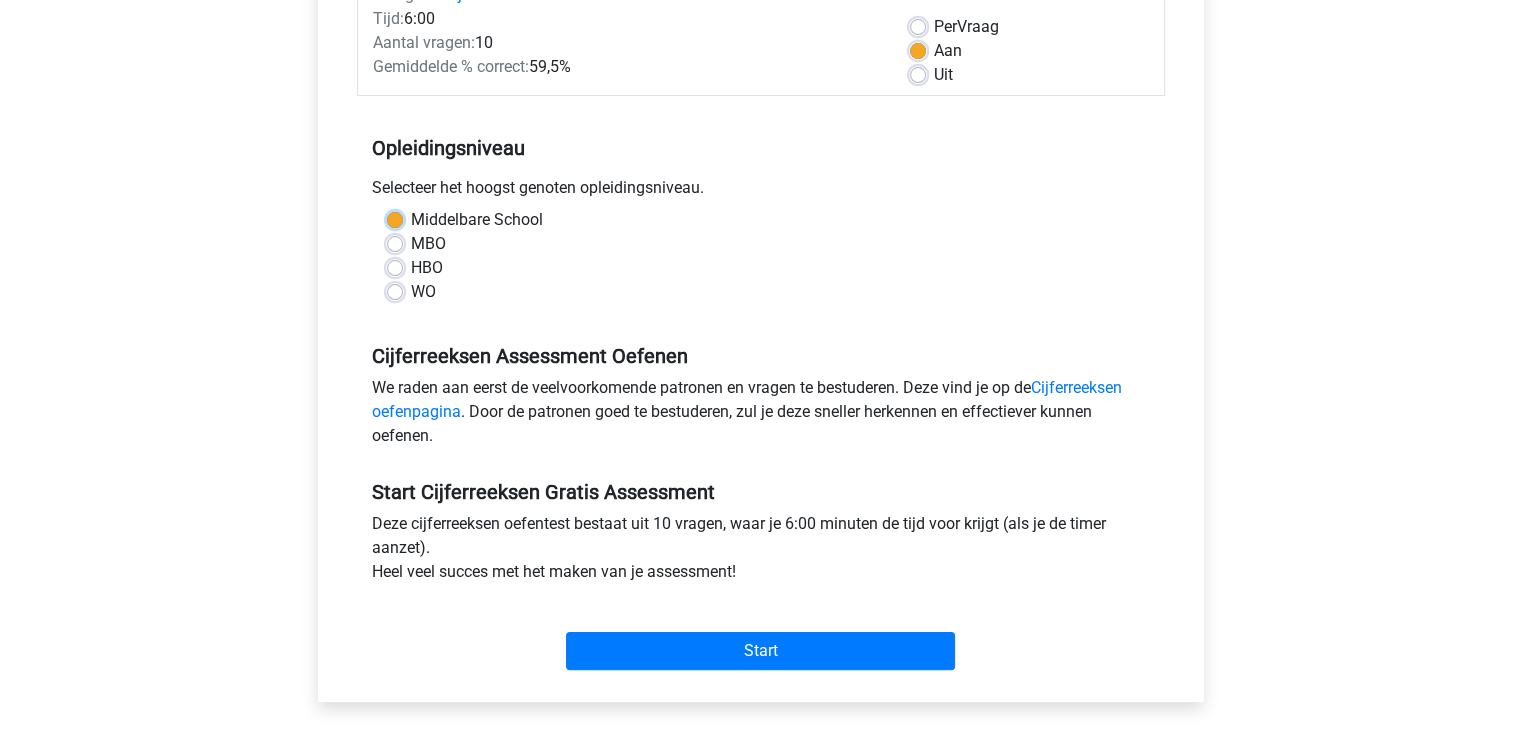 scroll, scrollTop: 300, scrollLeft: 0, axis: vertical 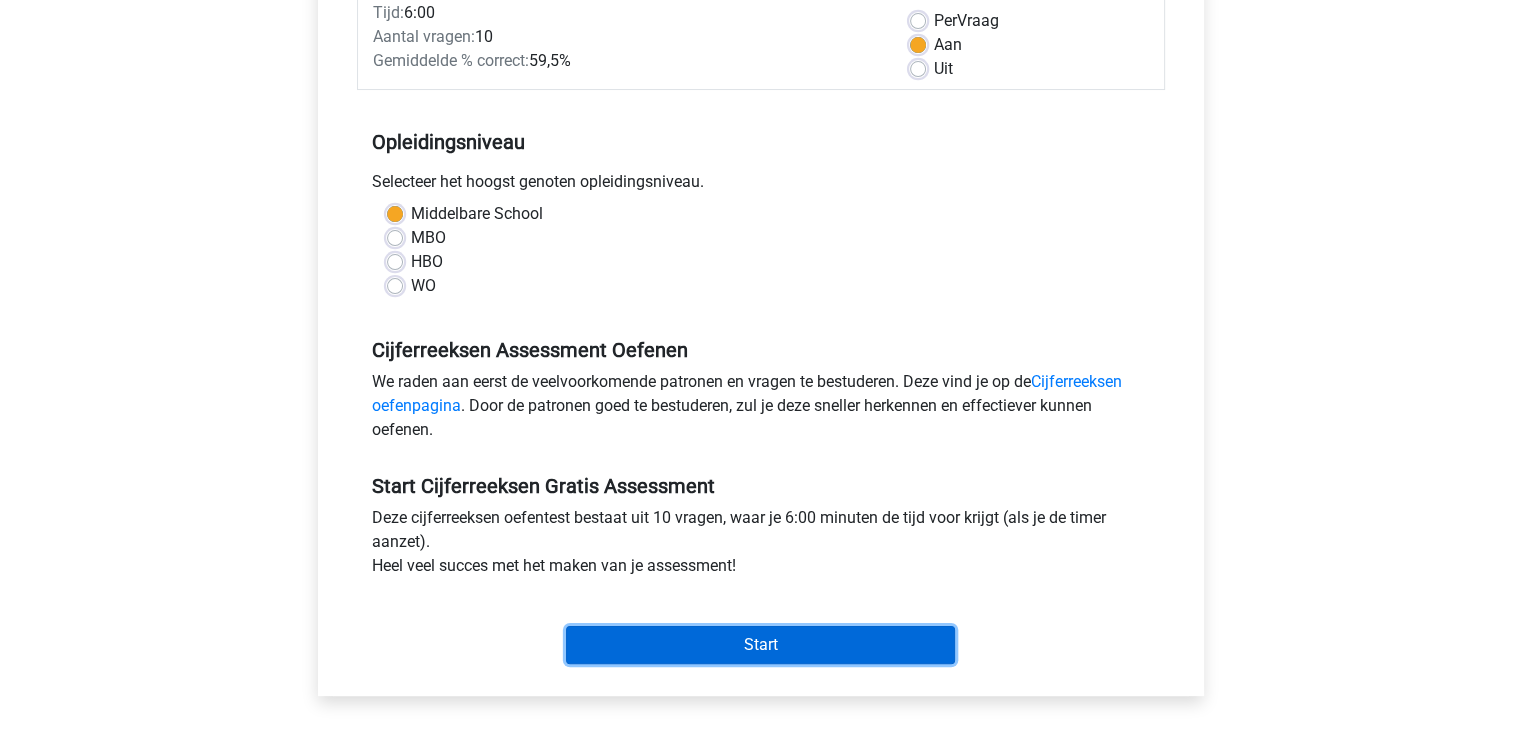 click on "Start" at bounding box center [760, 645] 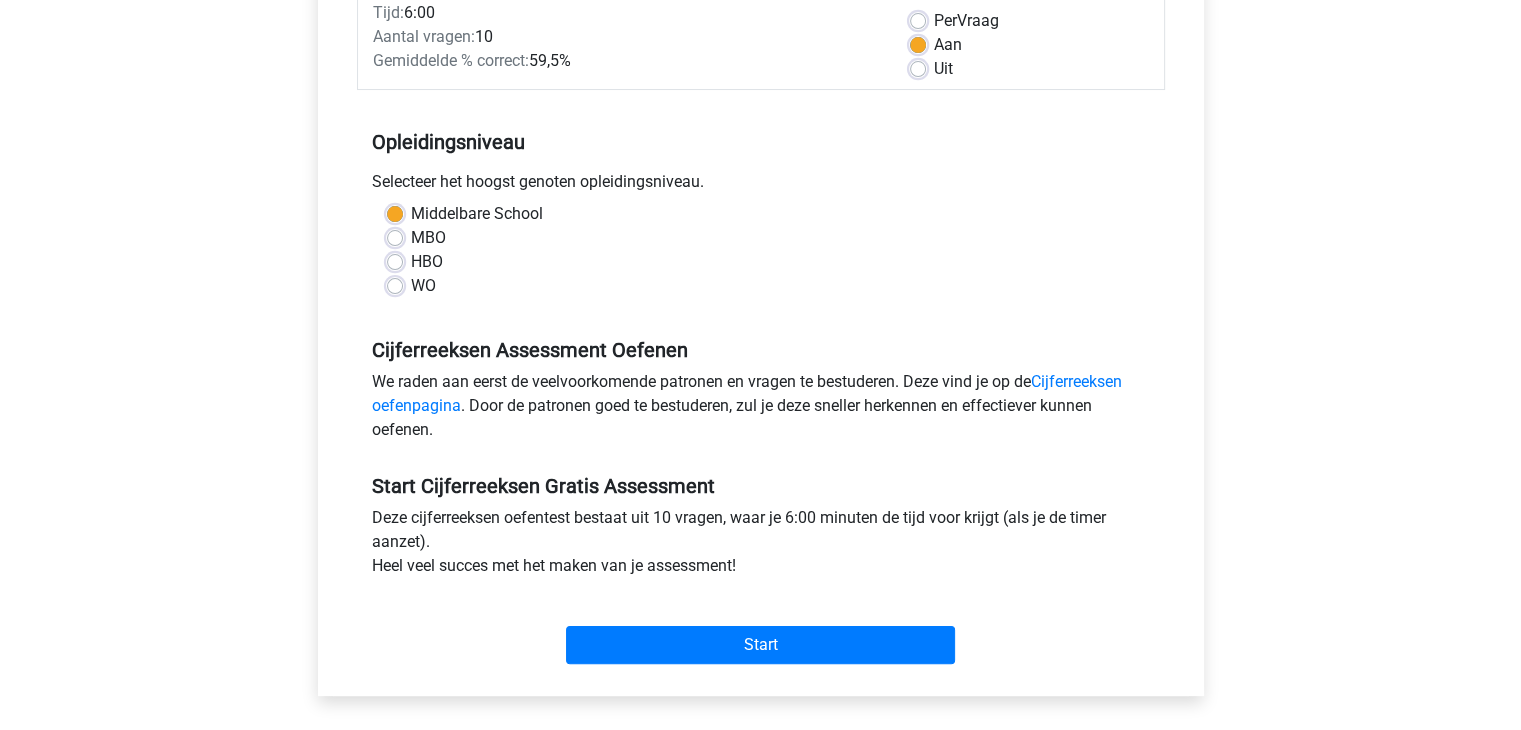 scroll, scrollTop: 0, scrollLeft: 0, axis: both 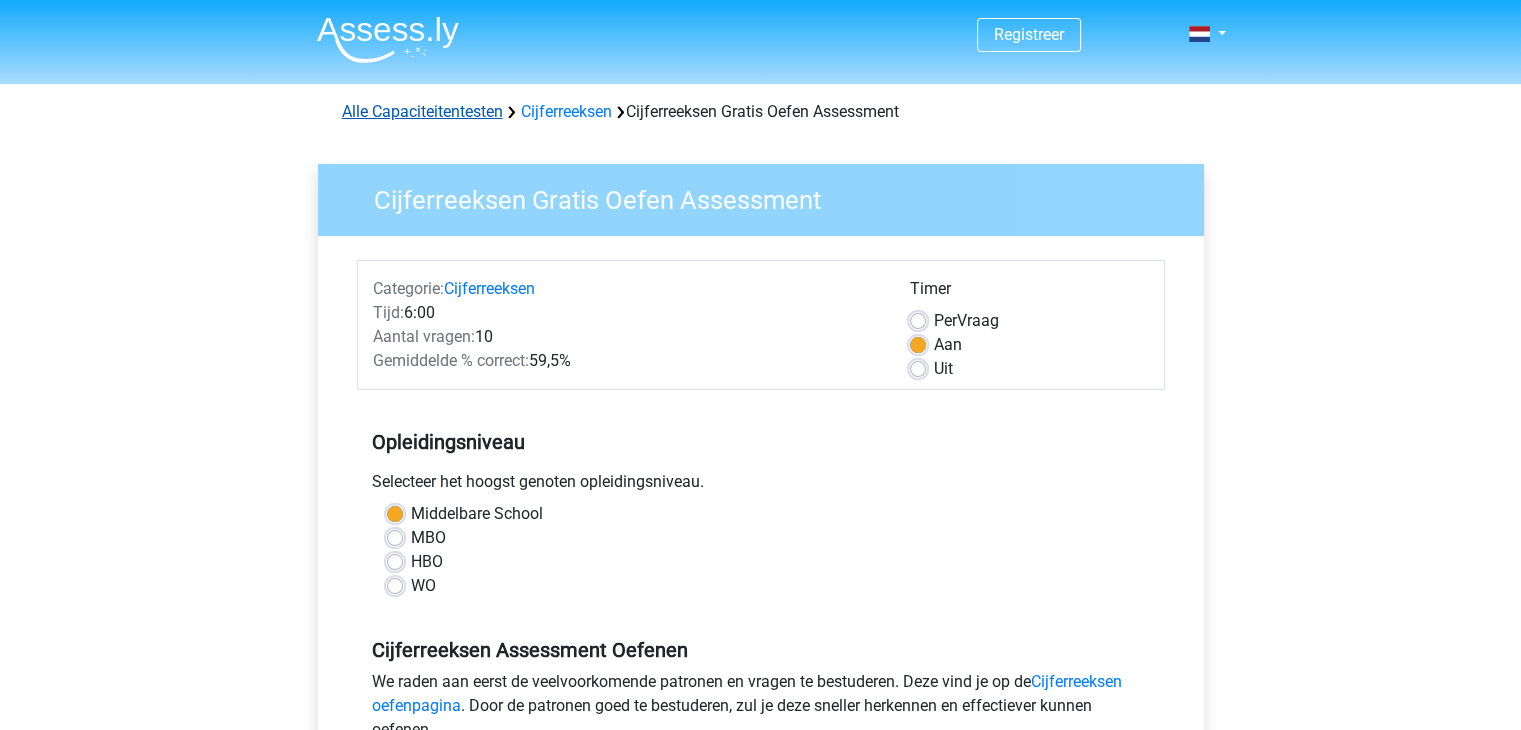 click on "Alle Capaciteitentesten" at bounding box center [422, 111] 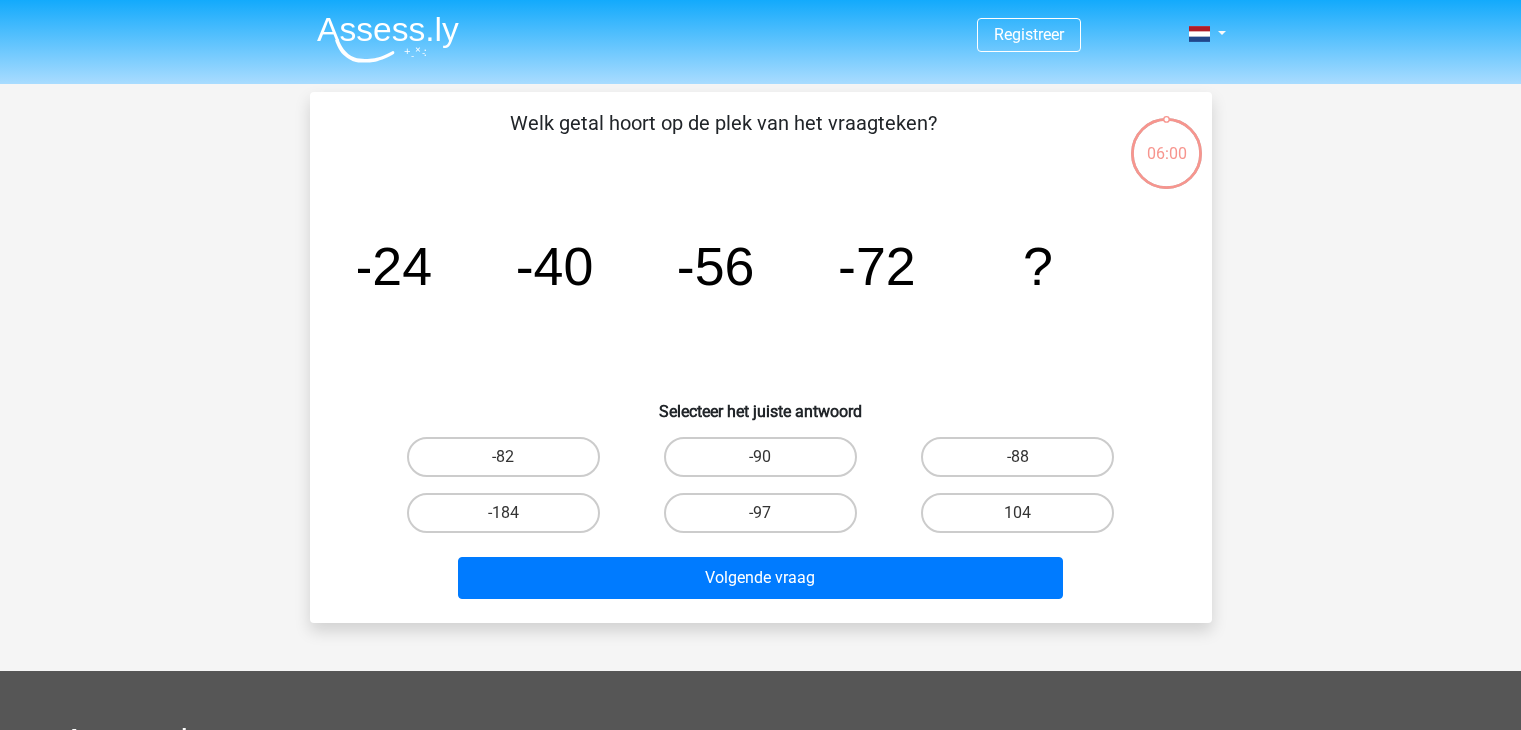 scroll, scrollTop: 0, scrollLeft: 0, axis: both 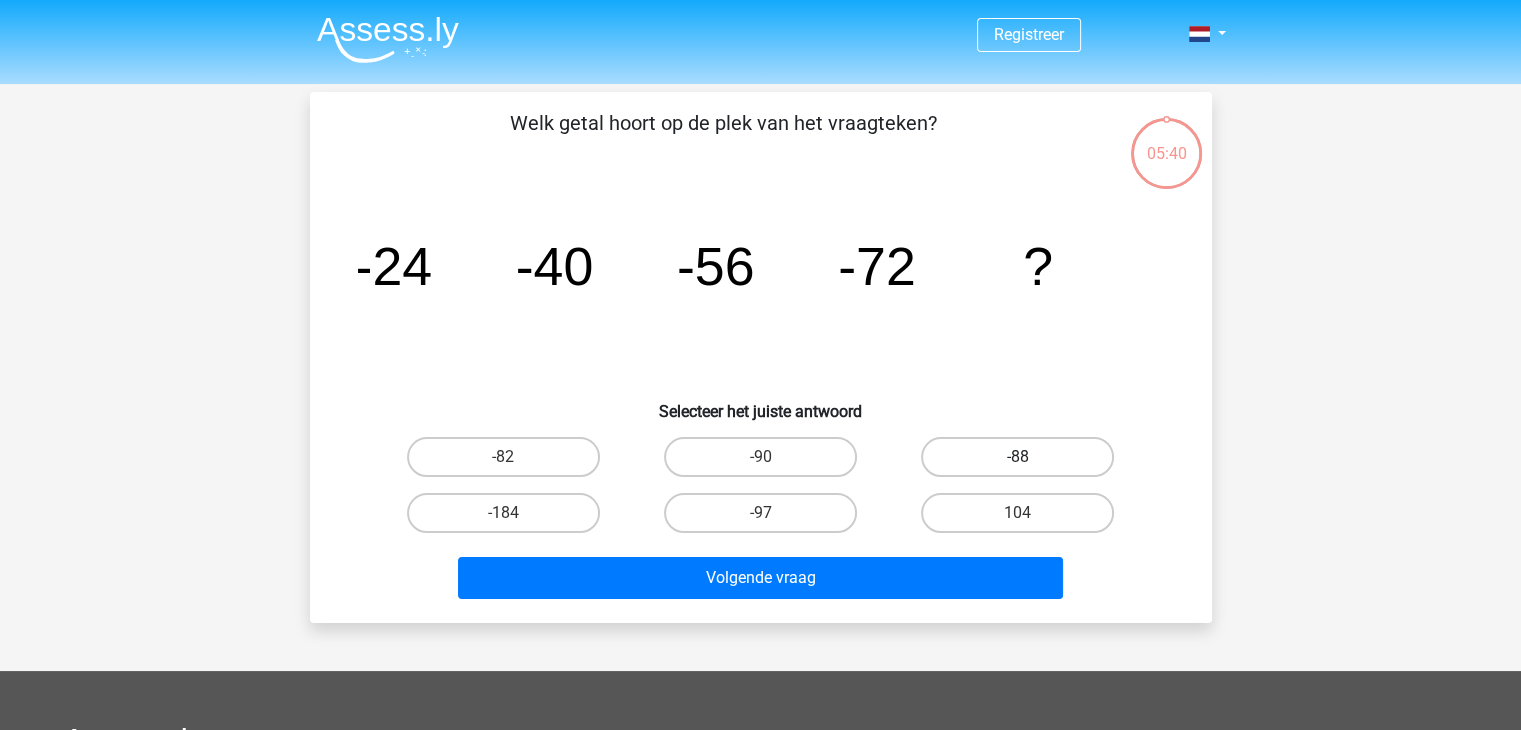 click on "-88" at bounding box center [1017, 457] 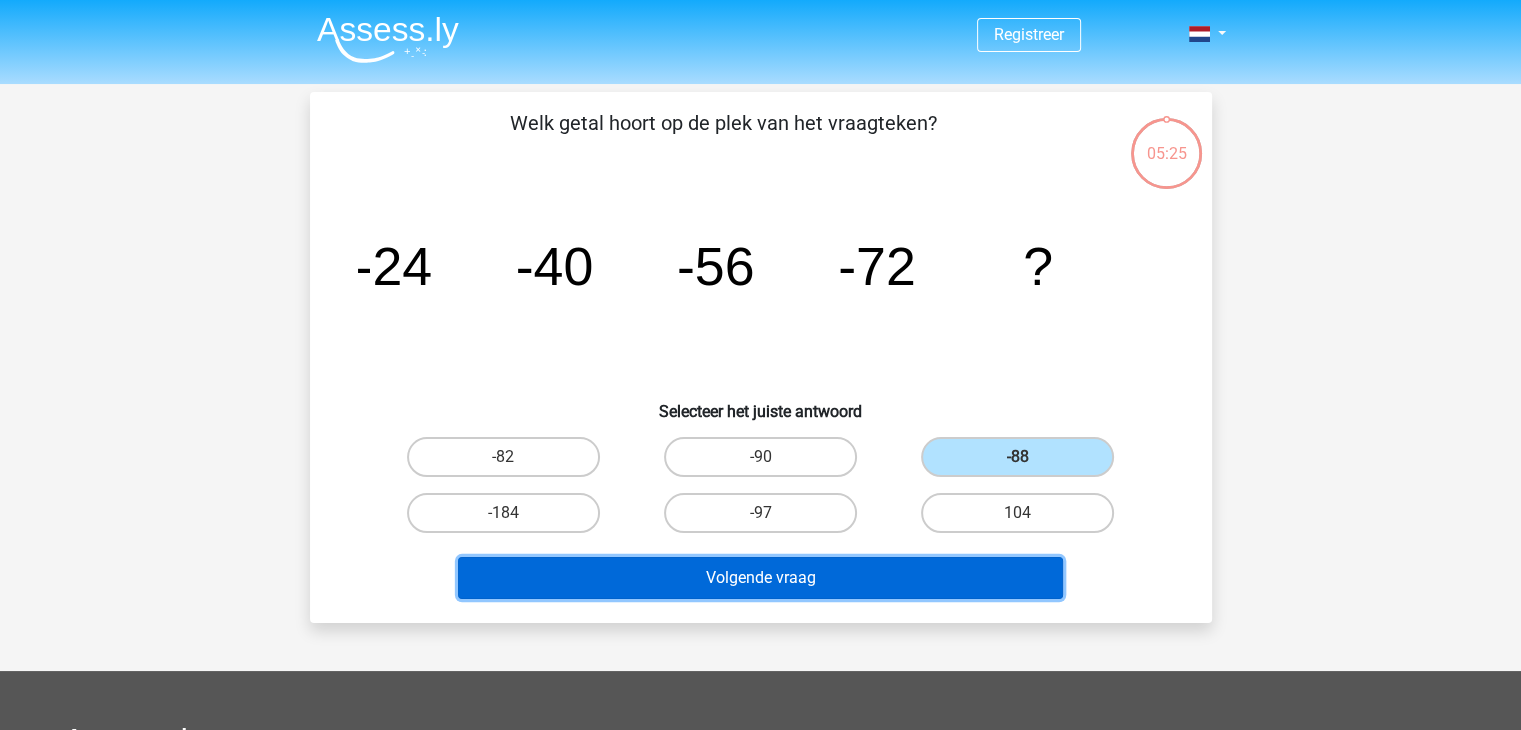 click on "Volgende vraag" at bounding box center (760, 578) 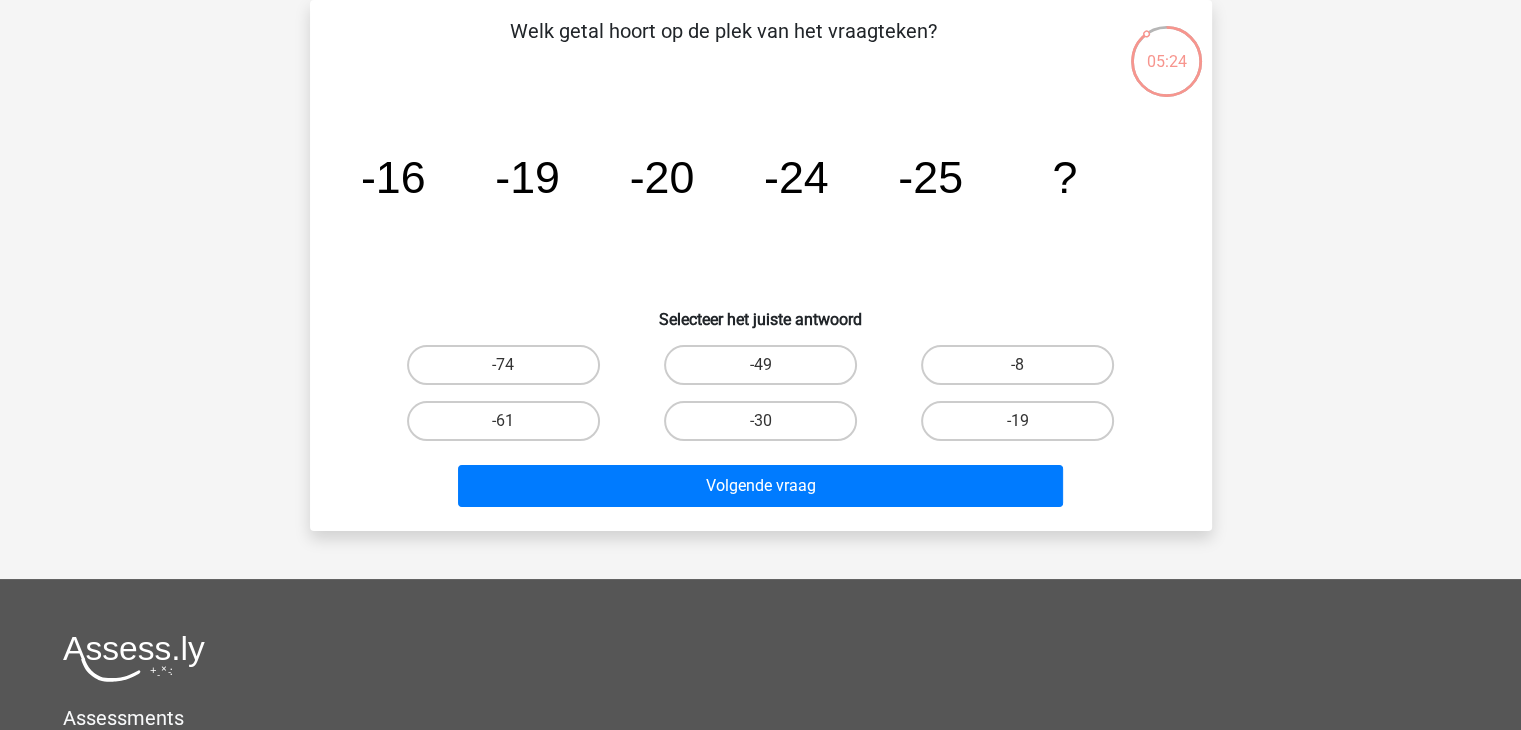 scroll, scrollTop: 0, scrollLeft: 0, axis: both 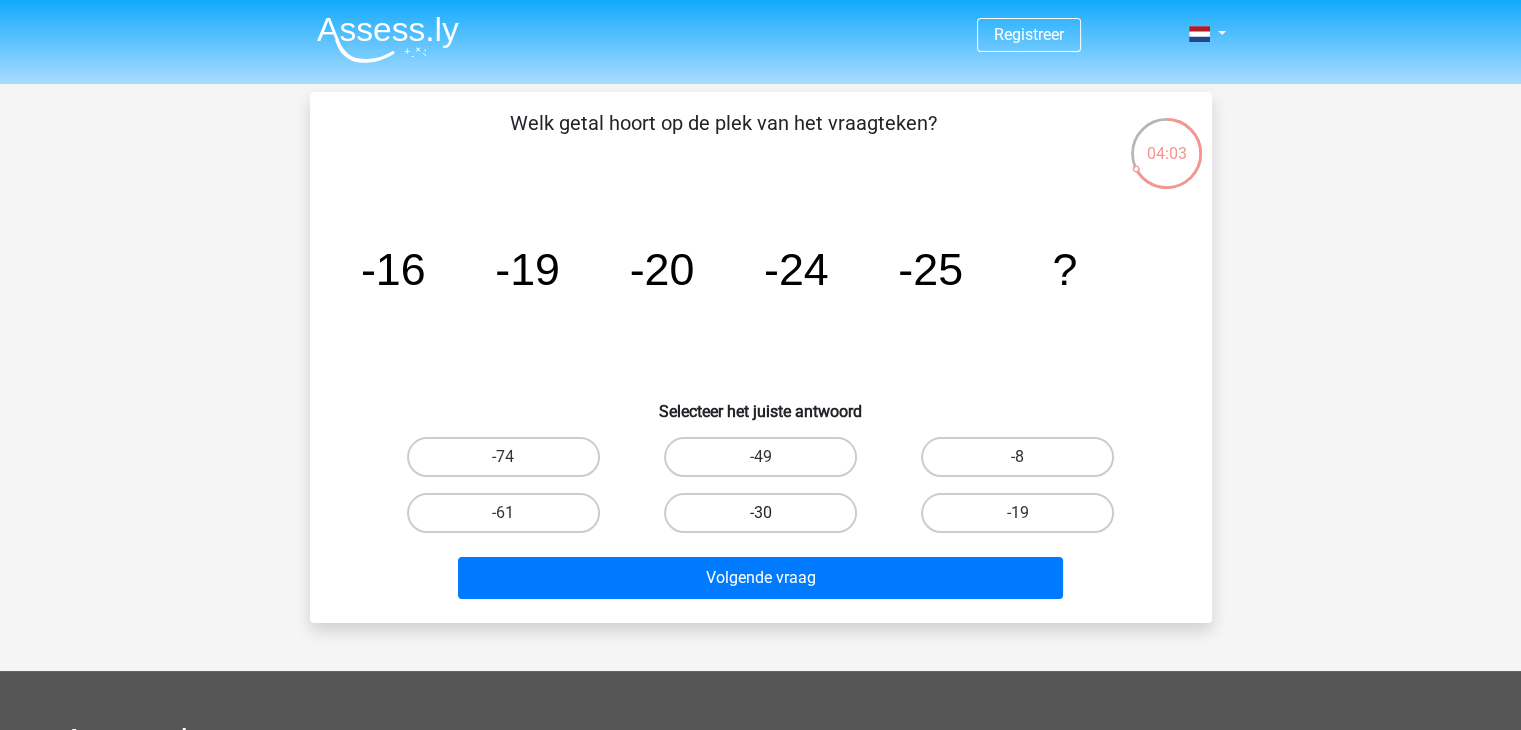 click on "-30" at bounding box center (760, 513) 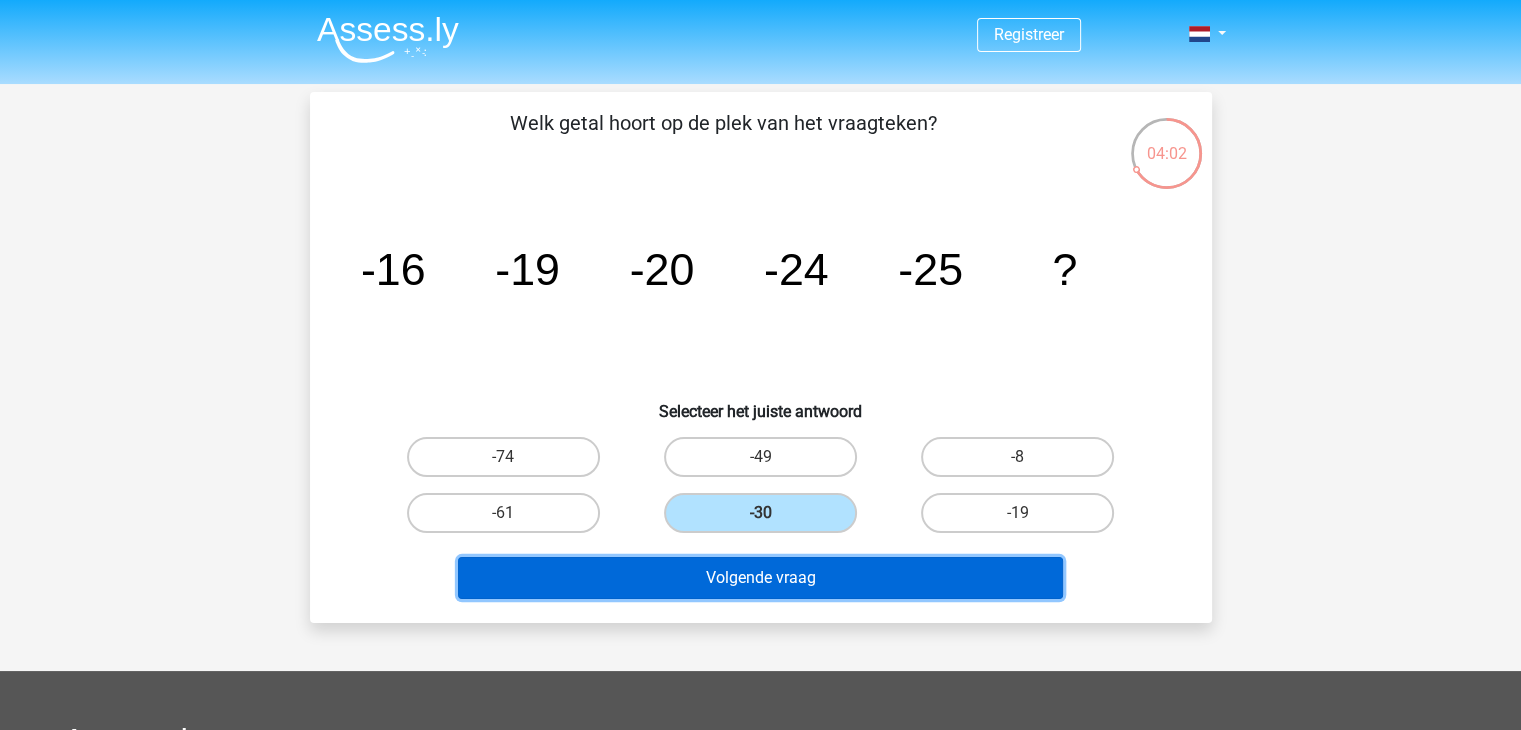 click on "Volgende vraag" at bounding box center [760, 578] 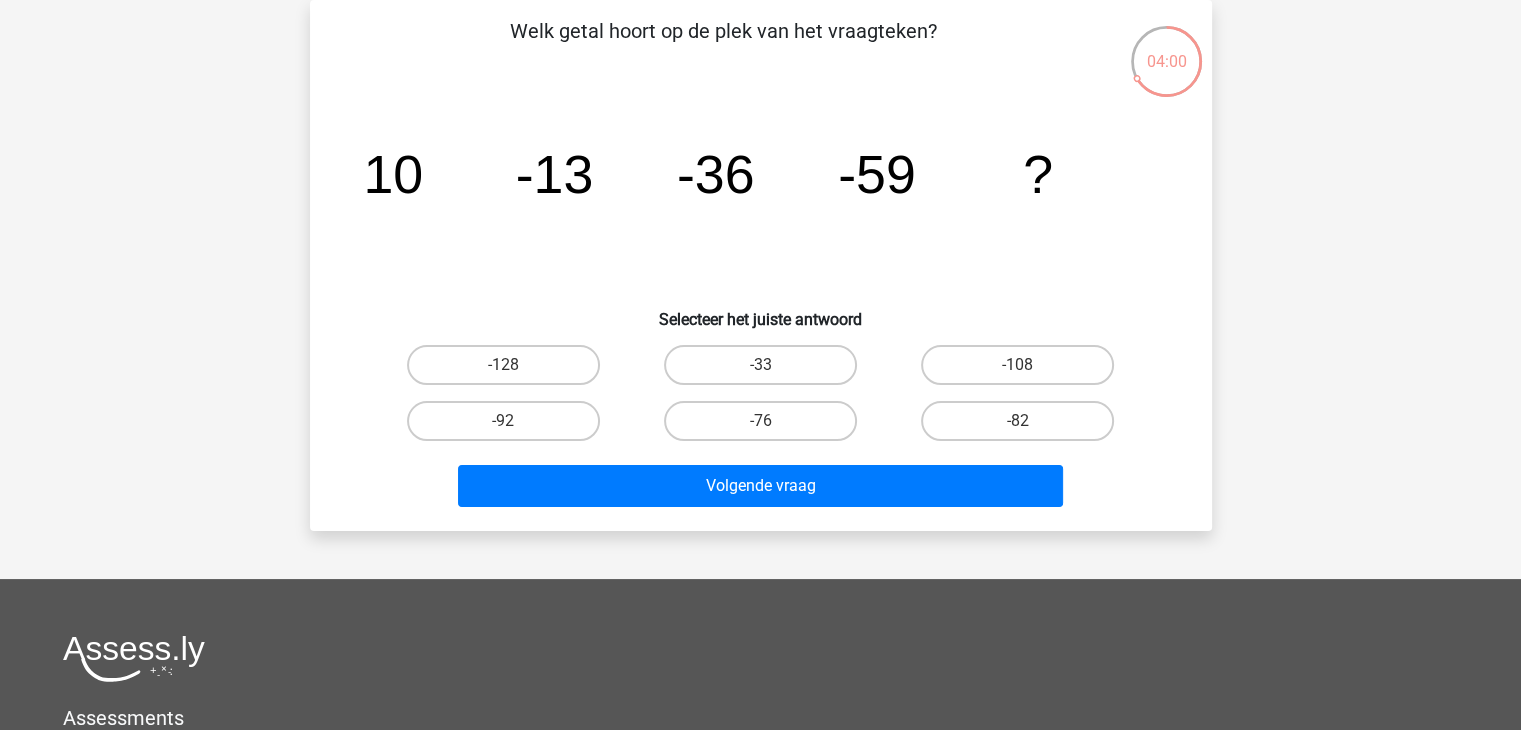 scroll, scrollTop: 0, scrollLeft: 0, axis: both 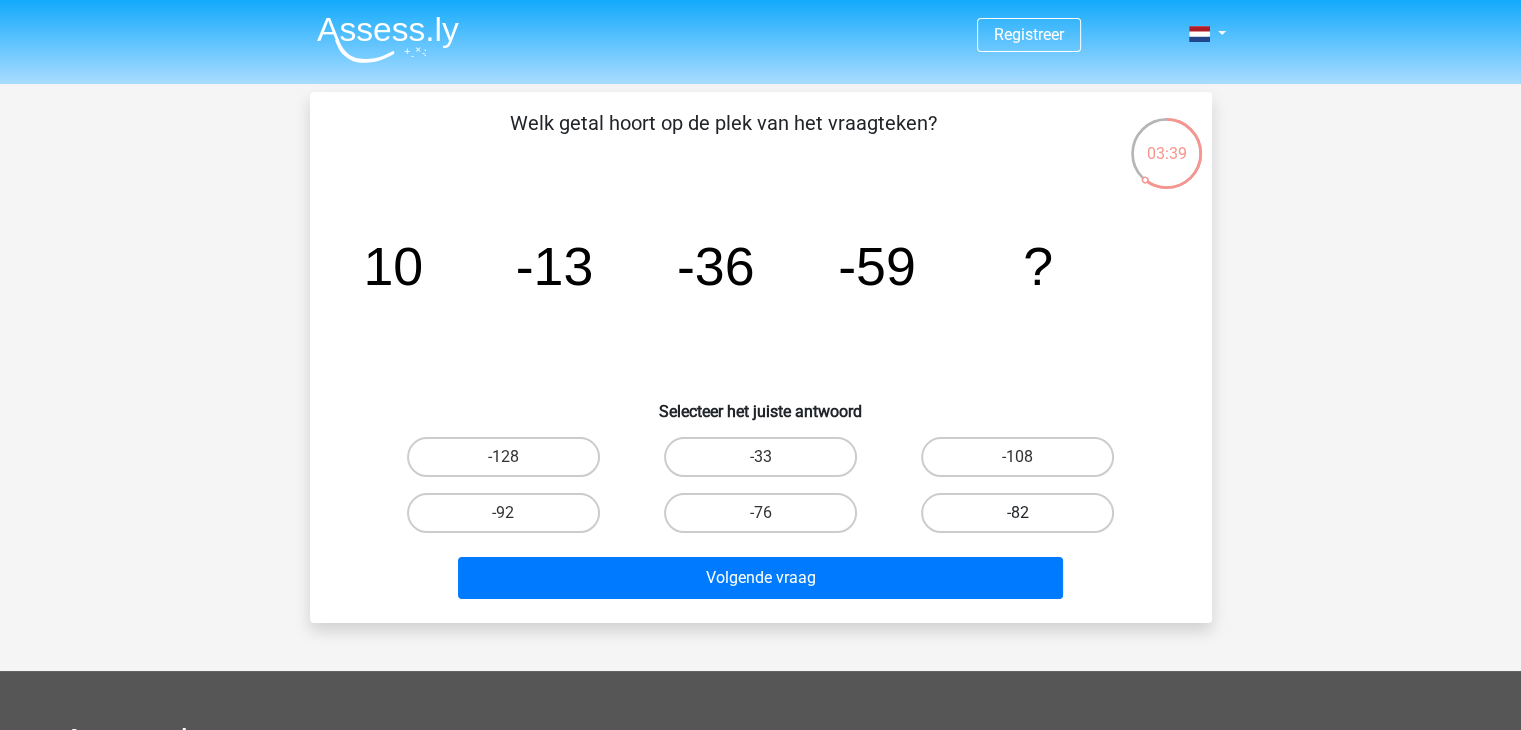 click on "-82" at bounding box center [1017, 513] 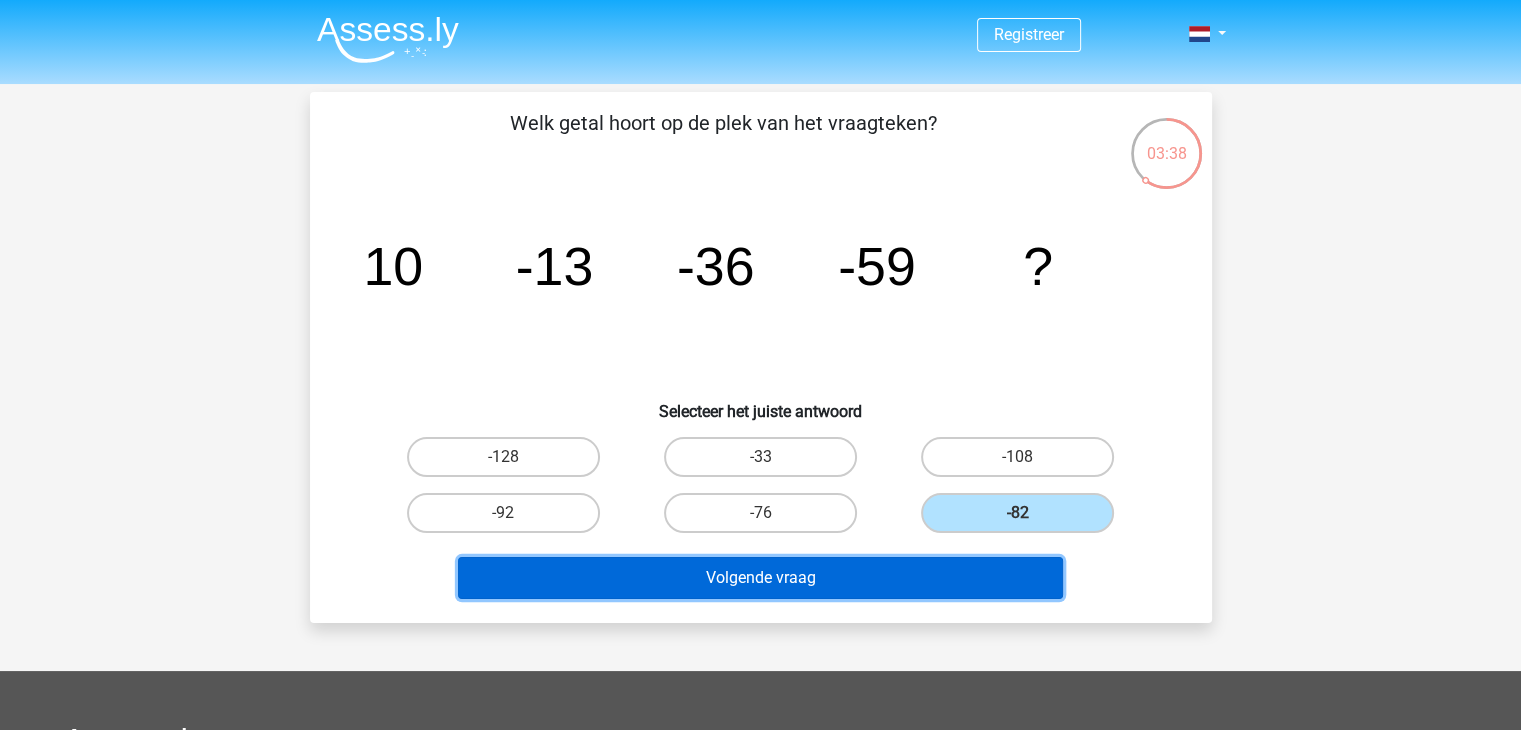 click on "Volgende vraag" at bounding box center (760, 578) 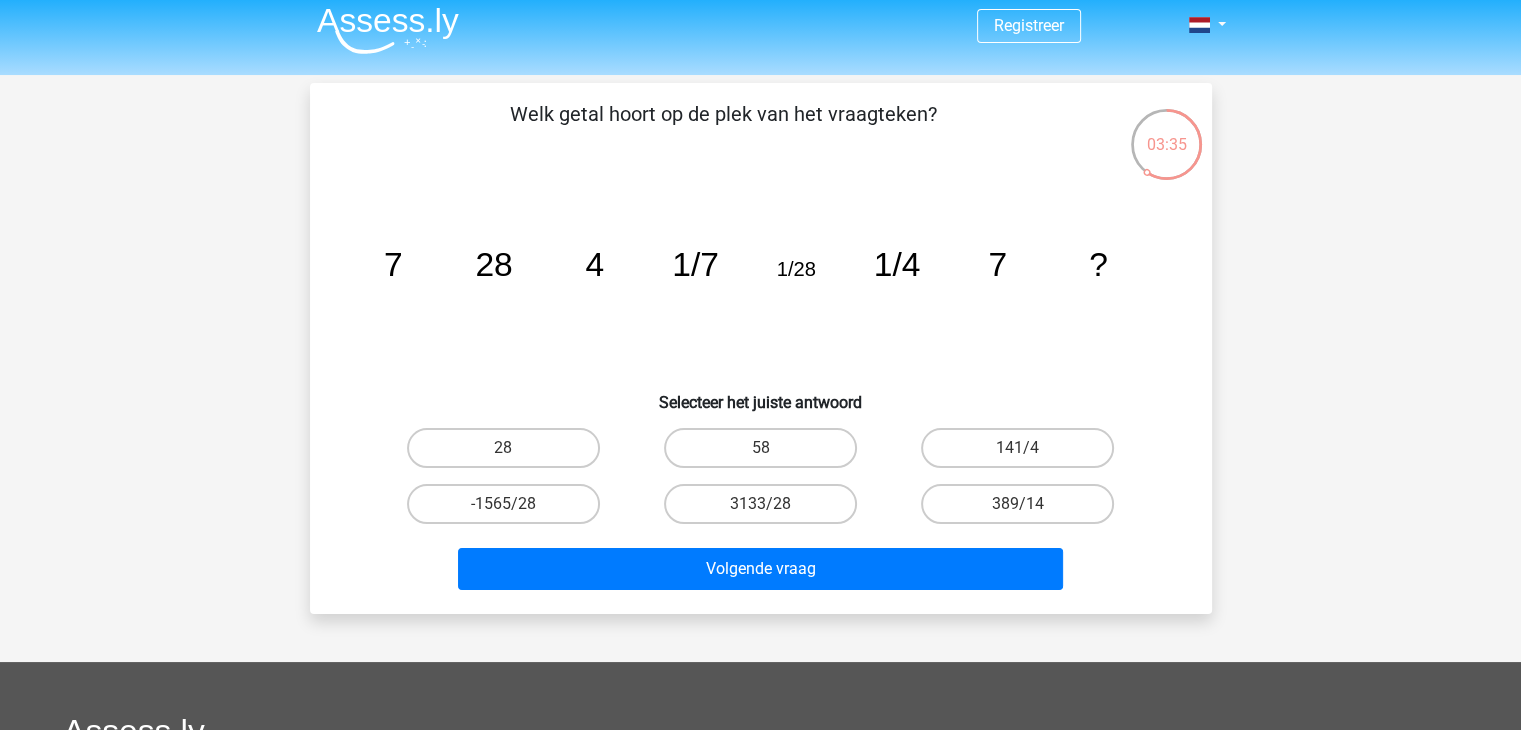 scroll, scrollTop: 0, scrollLeft: 0, axis: both 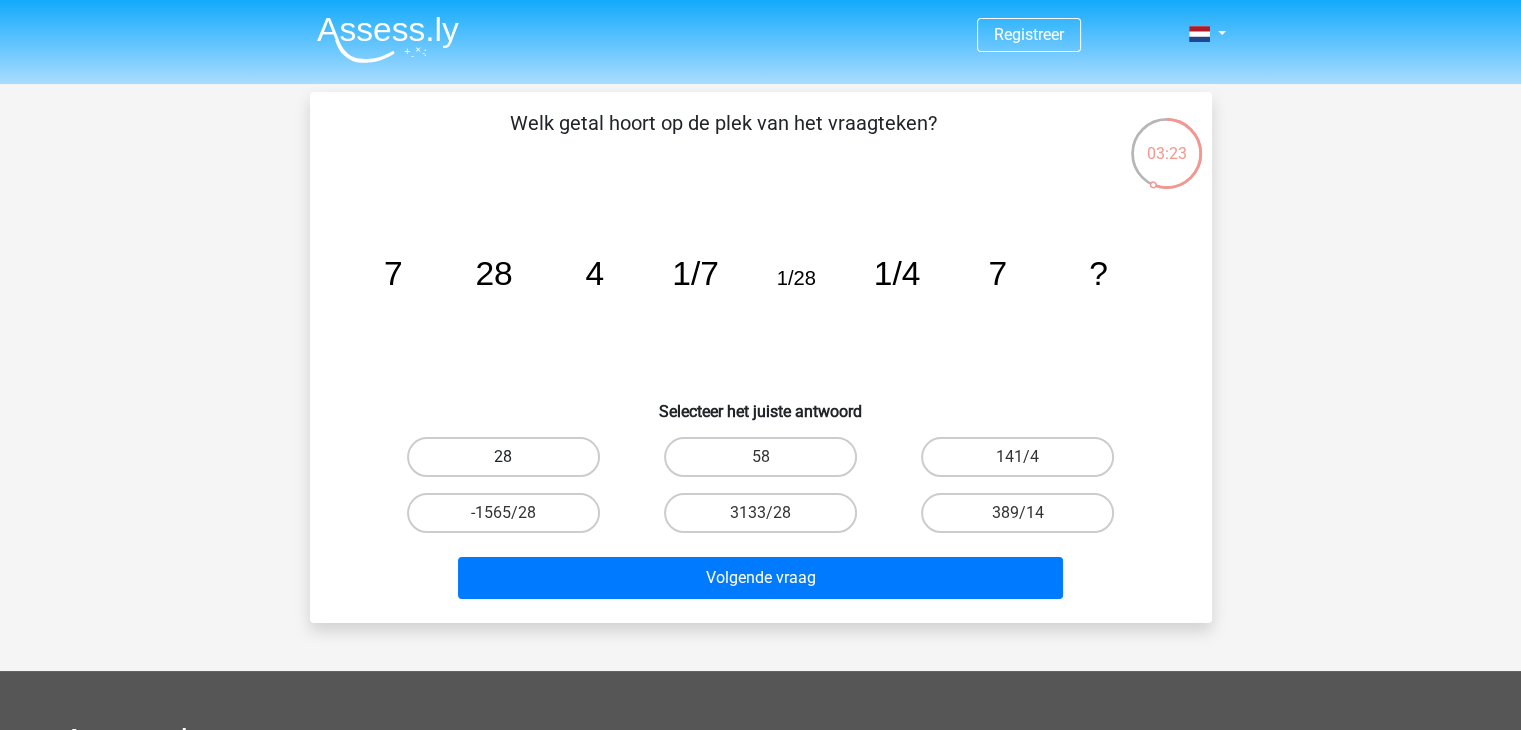 click on "28" at bounding box center (503, 457) 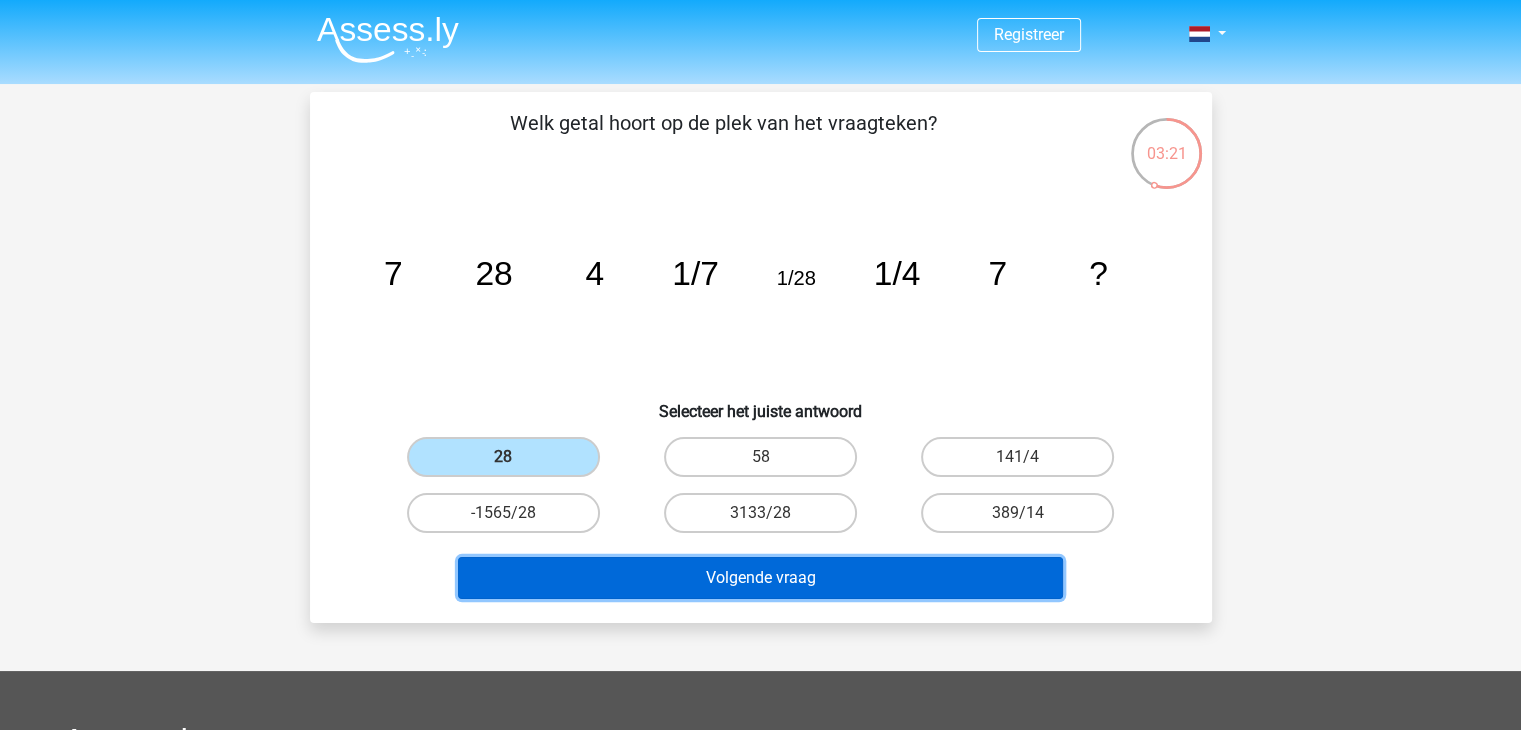click on "Volgende vraag" at bounding box center (760, 578) 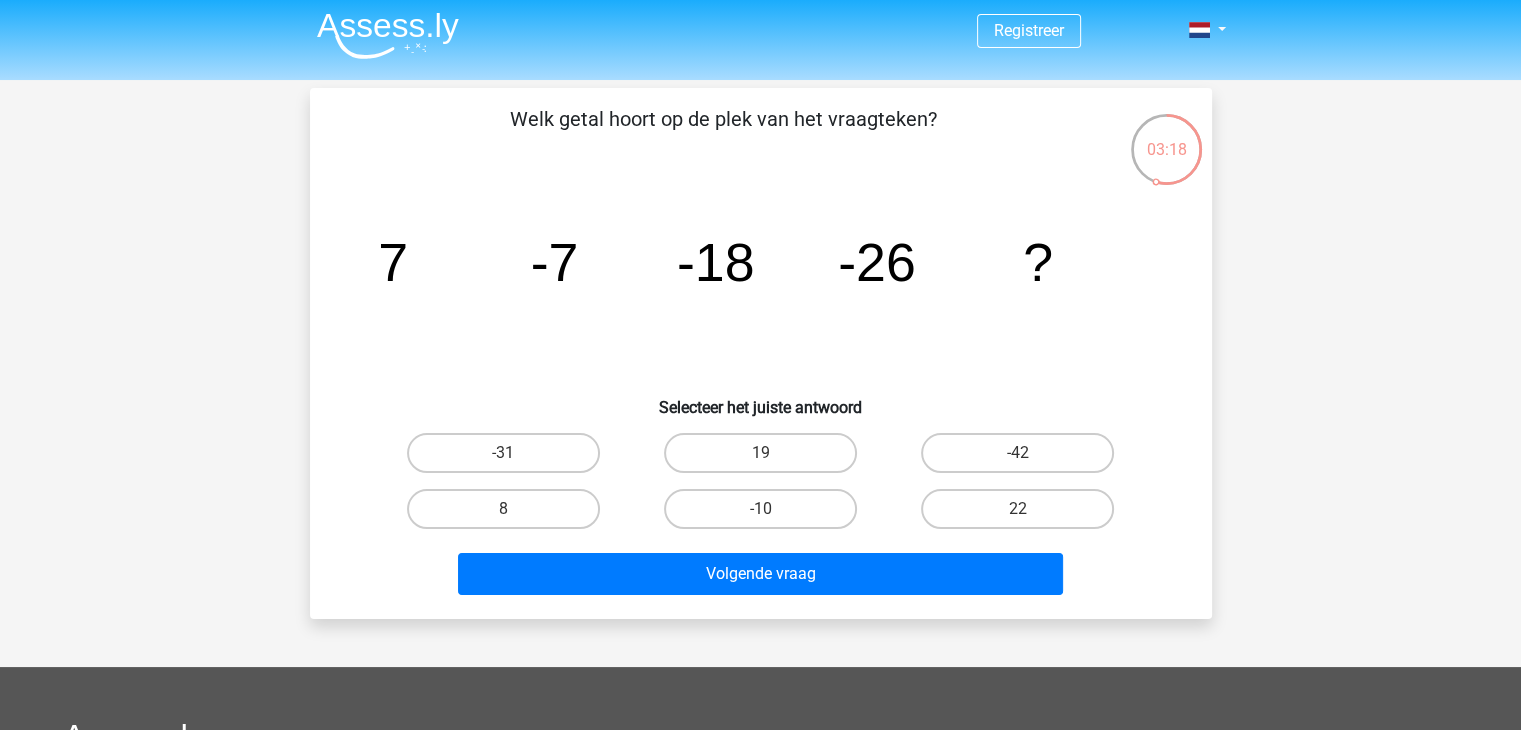 scroll, scrollTop: 0, scrollLeft: 0, axis: both 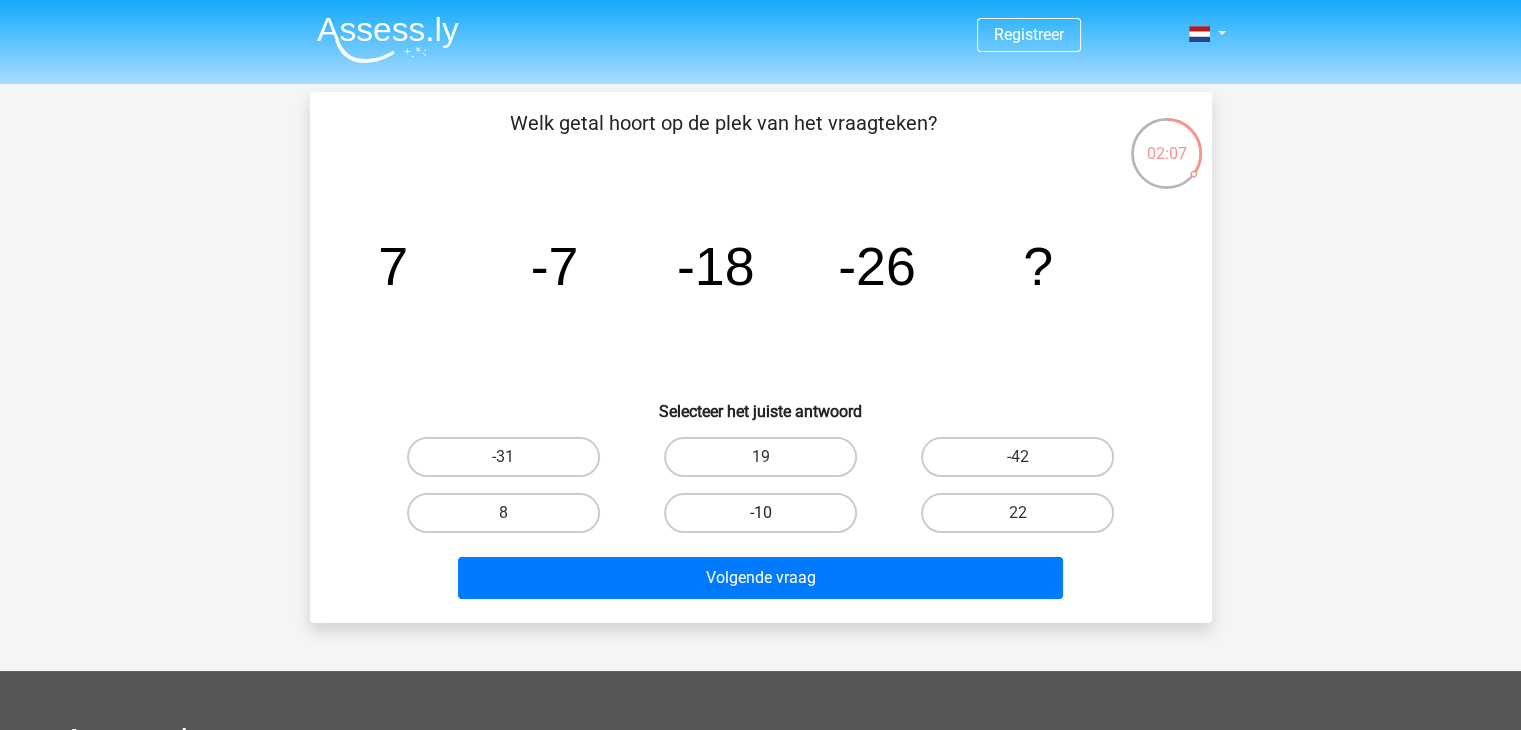 click on "-10" at bounding box center (760, 513) 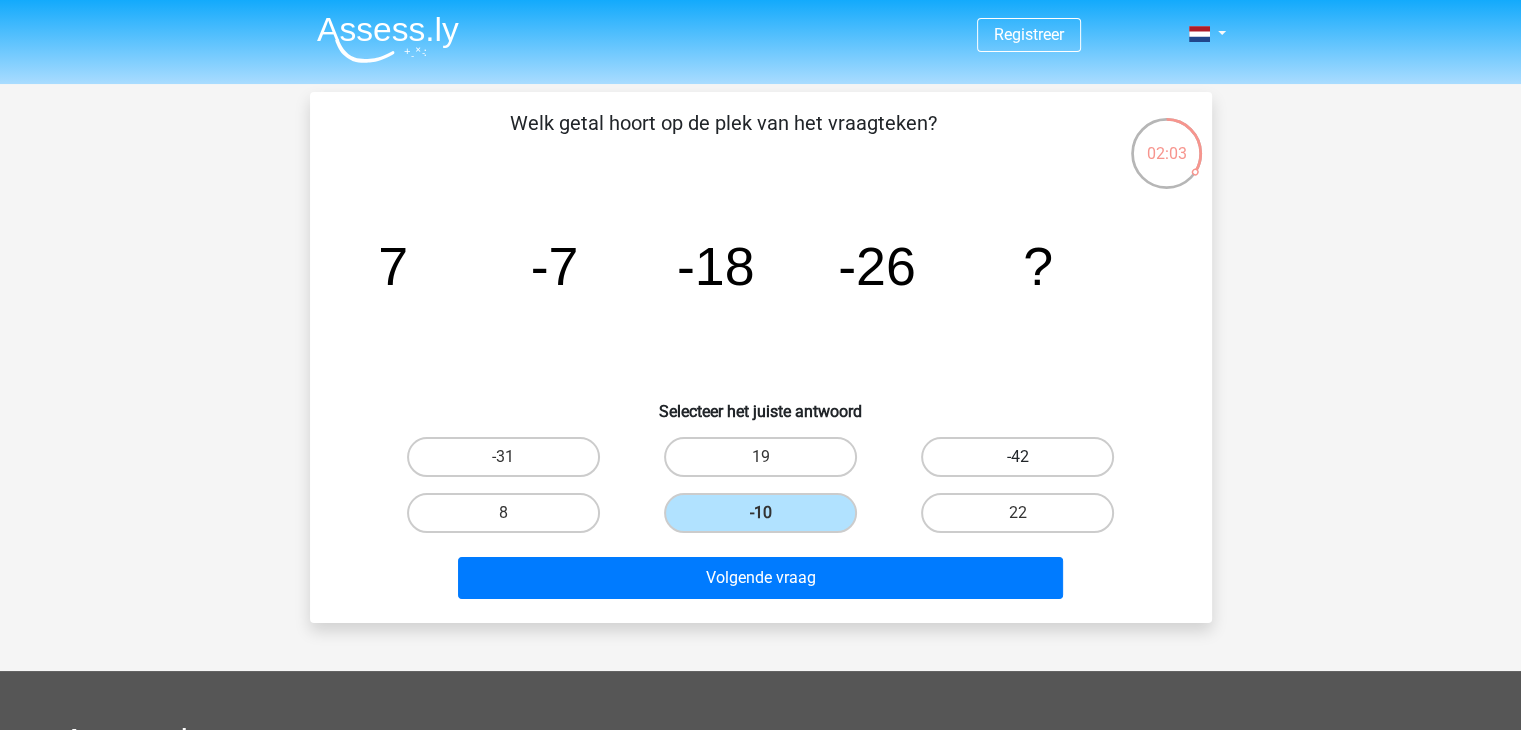 click on "-42" at bounding box center (1017, 457) 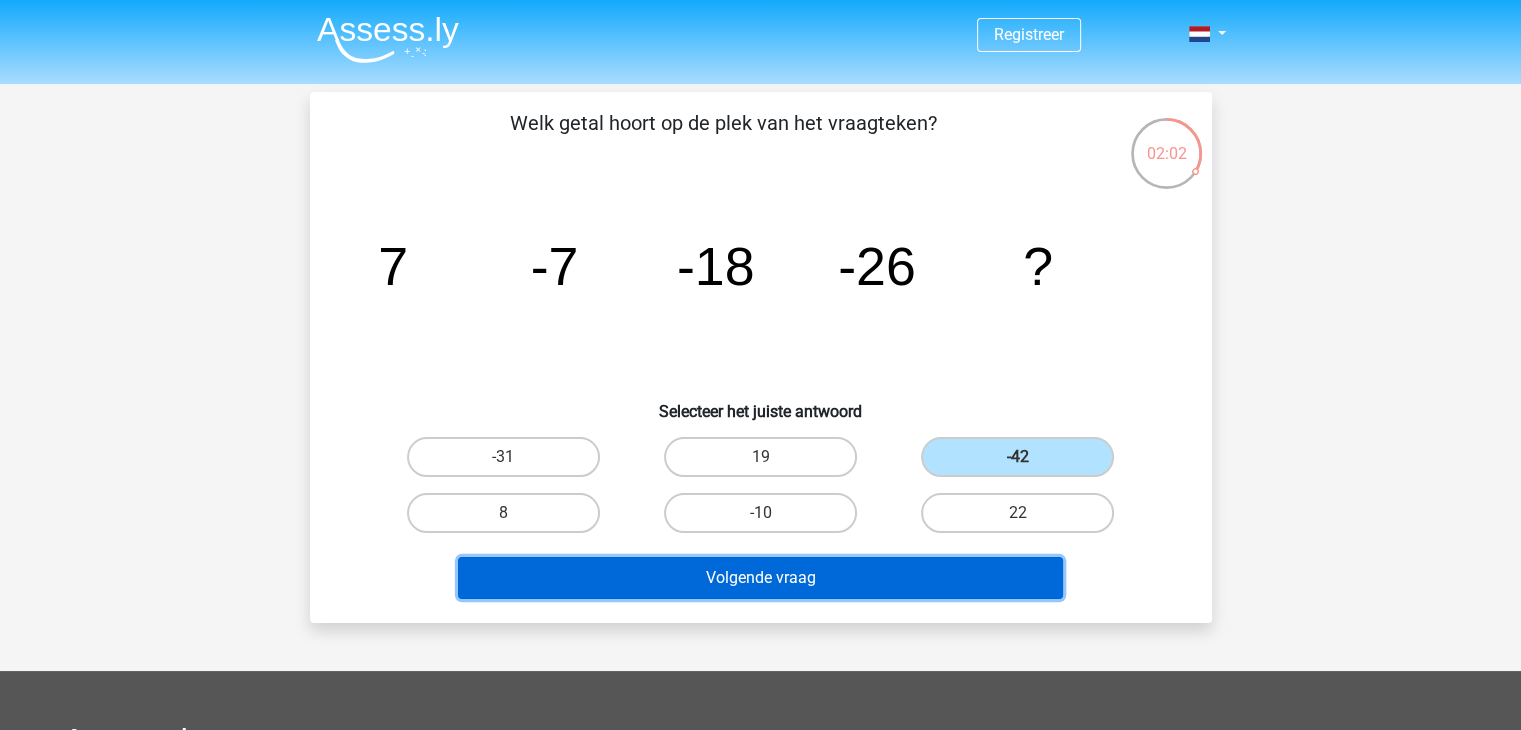 click on "Volgende vraag" at bounding box center (760, 578) 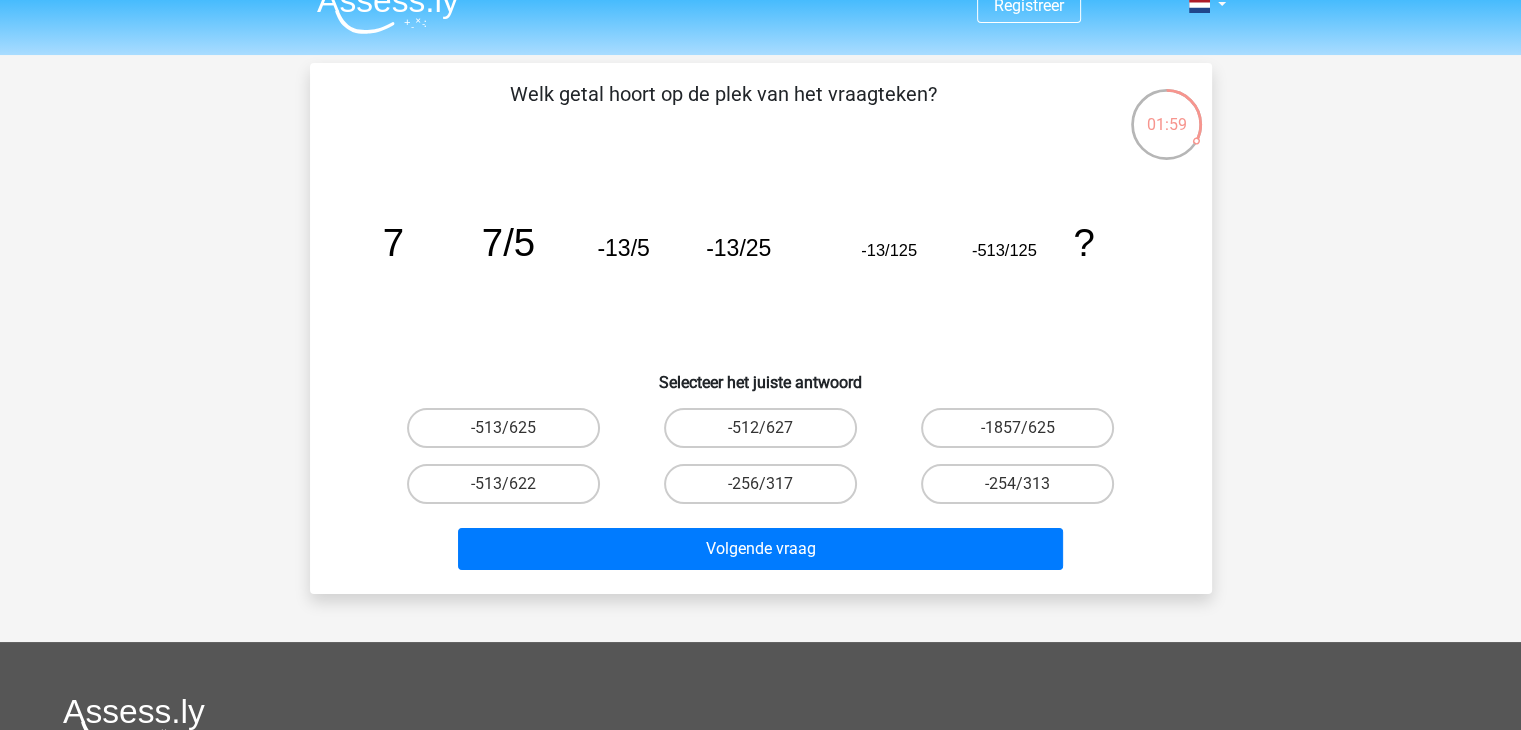 scroll, scrollTop: 28, scrollLeft: 0, axis: vertical 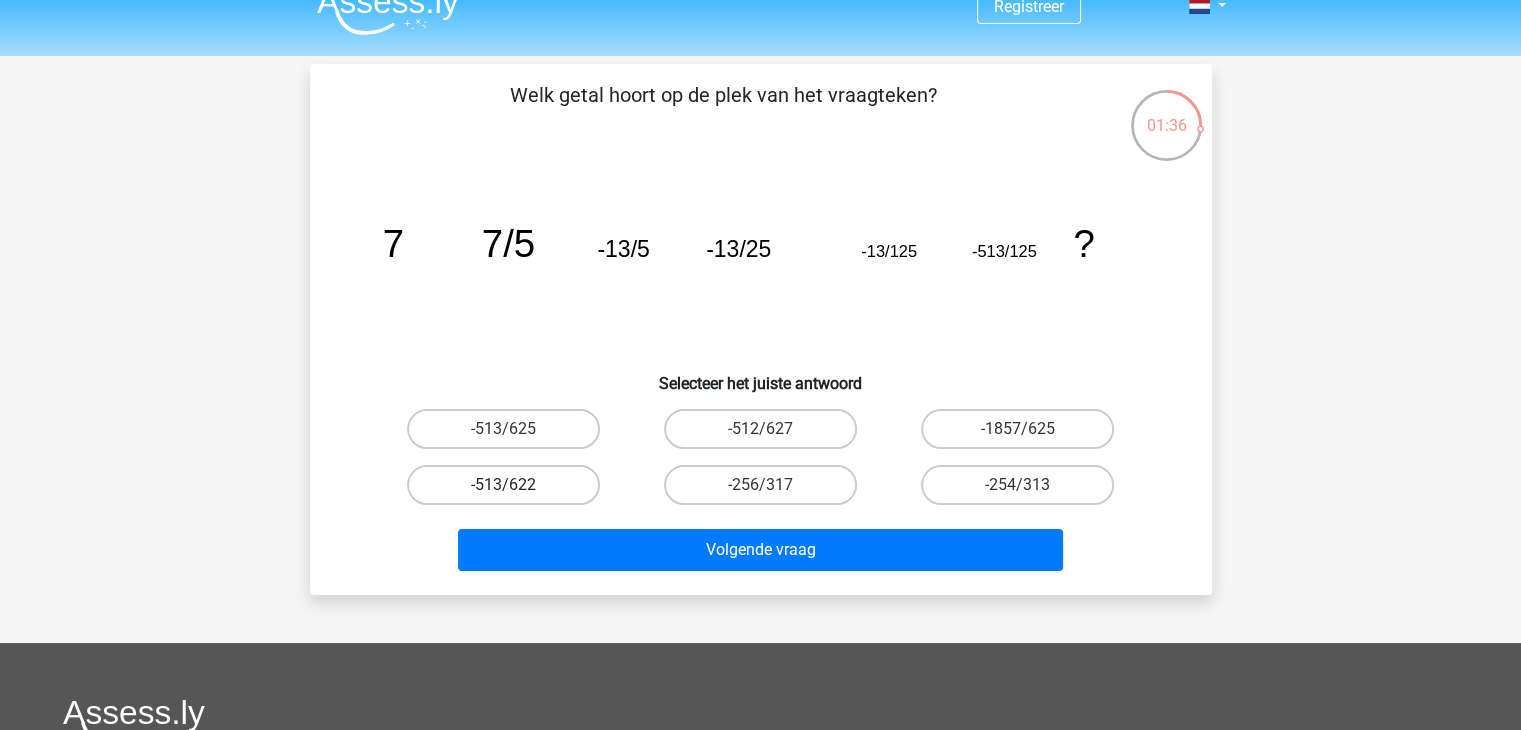 click on "-513/622" at bounding box center (503, 485) 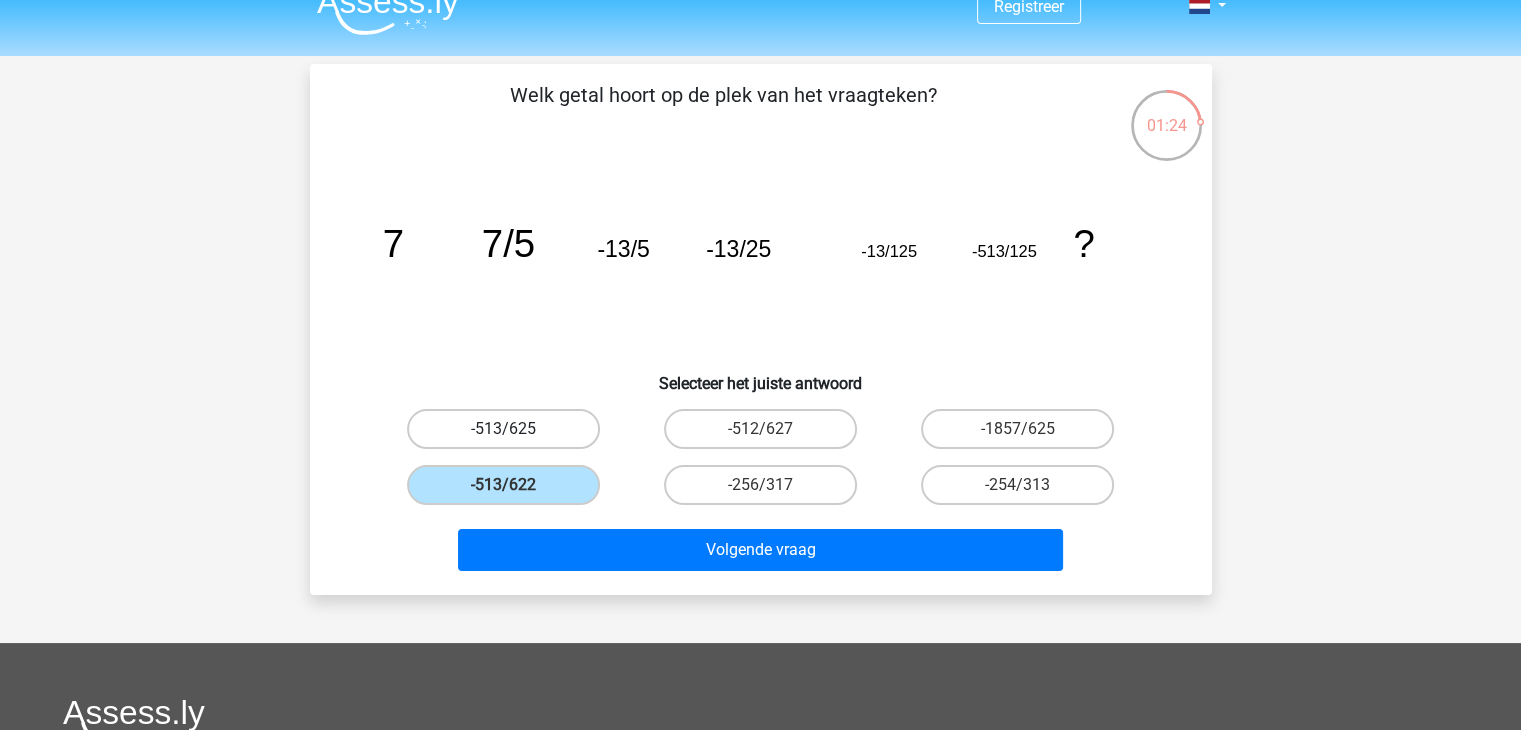 click on "-513/625" at bounding box center [503, 429] 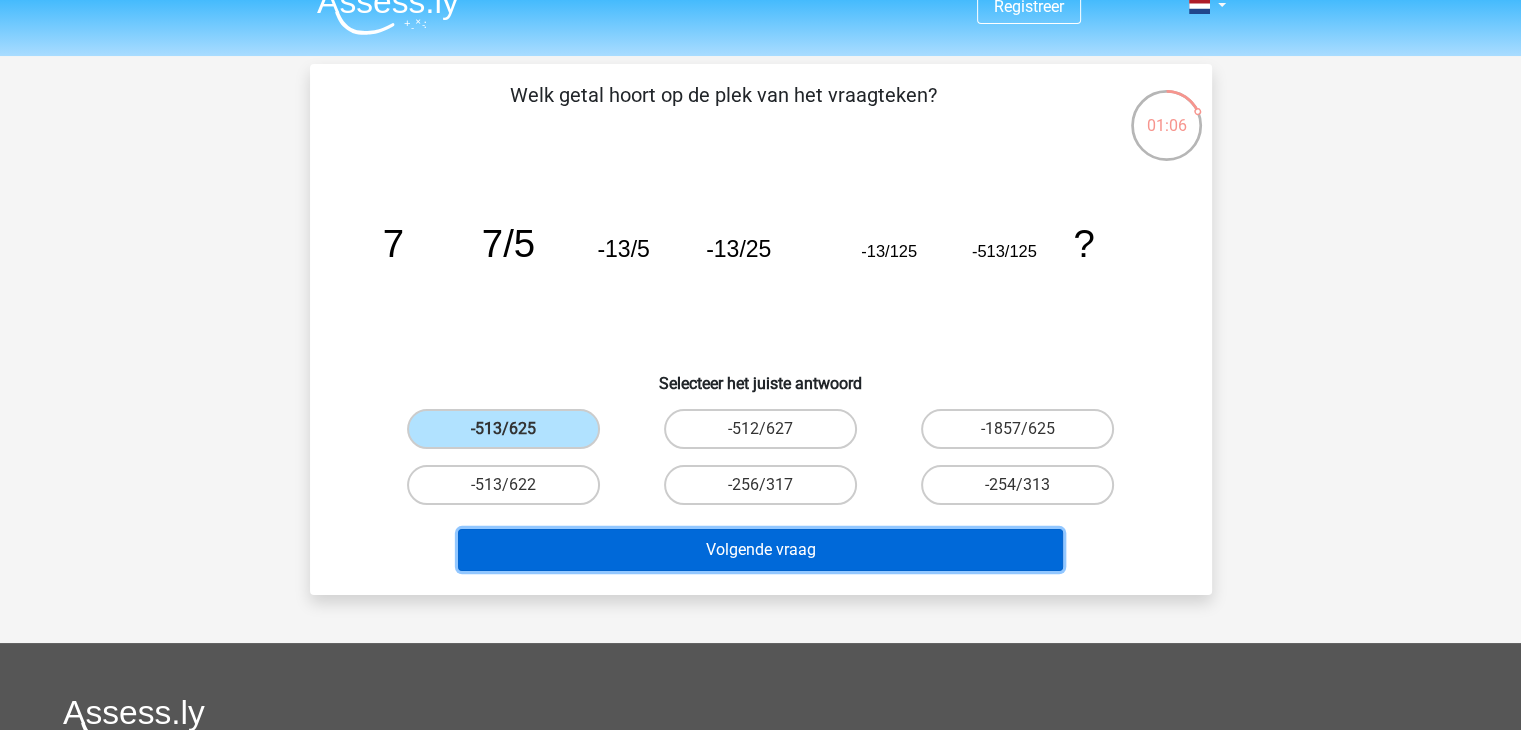 click on "Volgende vraag" at bounding box center (760, 550) 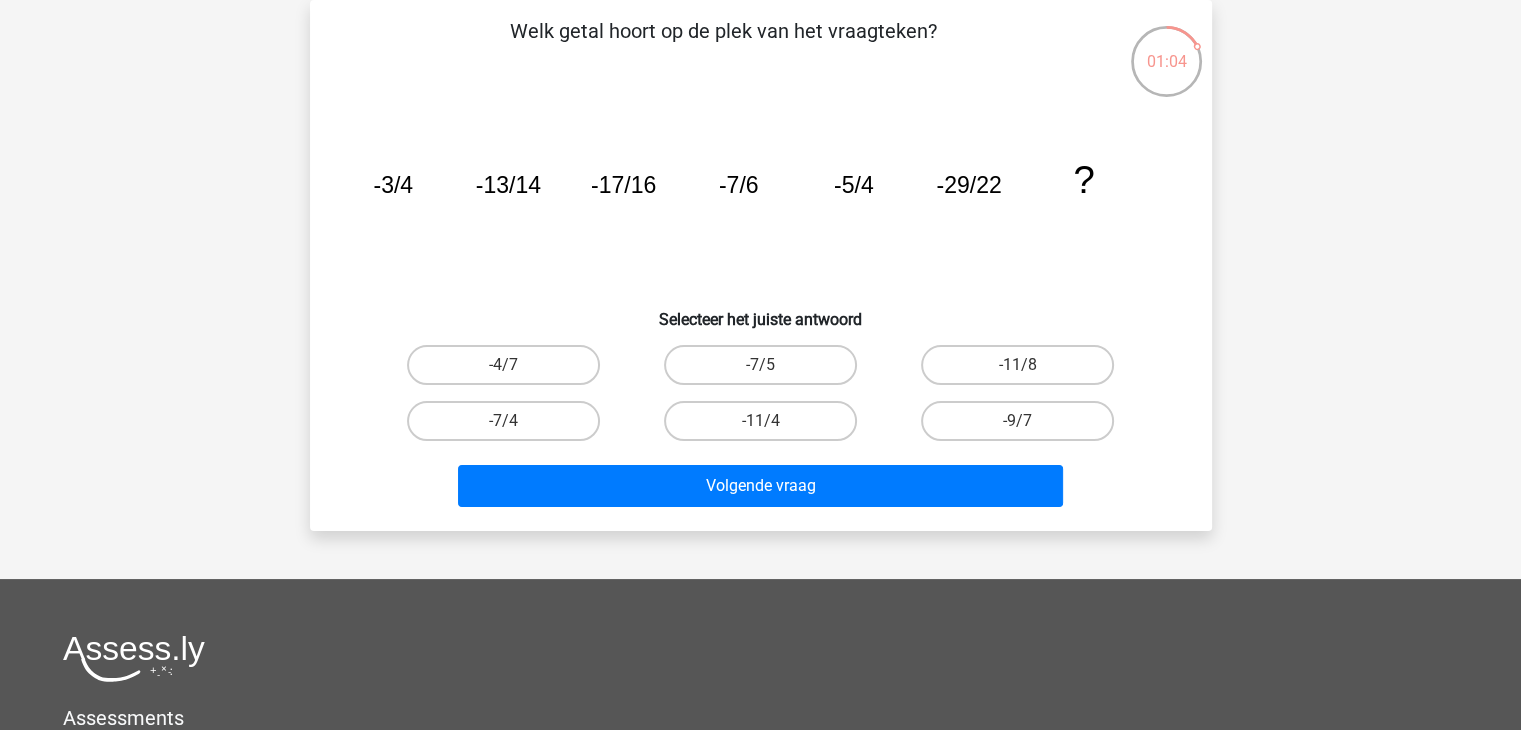 scroll, scrollTop: 0, scrollLeft: 0, axis: both 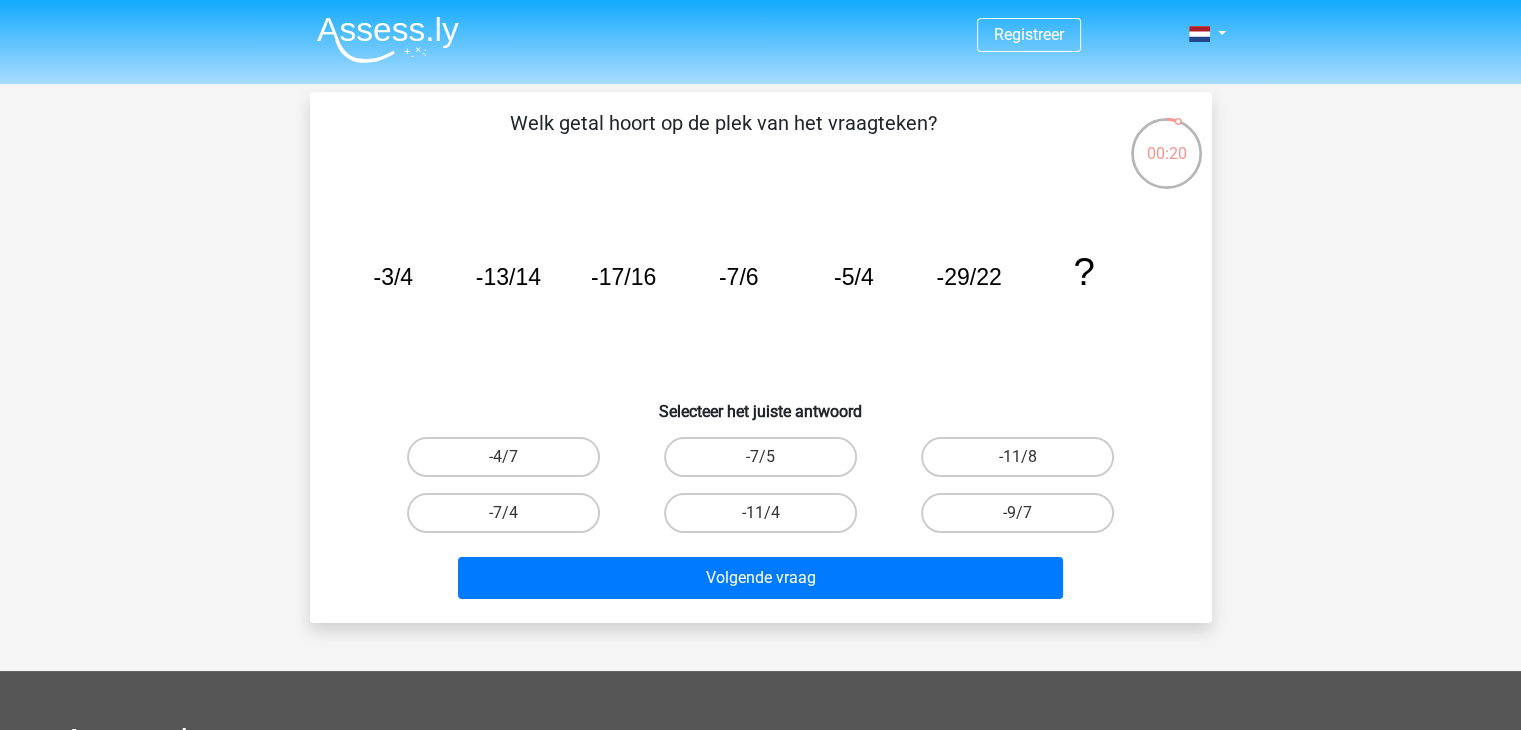 click on "-7/4" at bounding box center [503, 457] 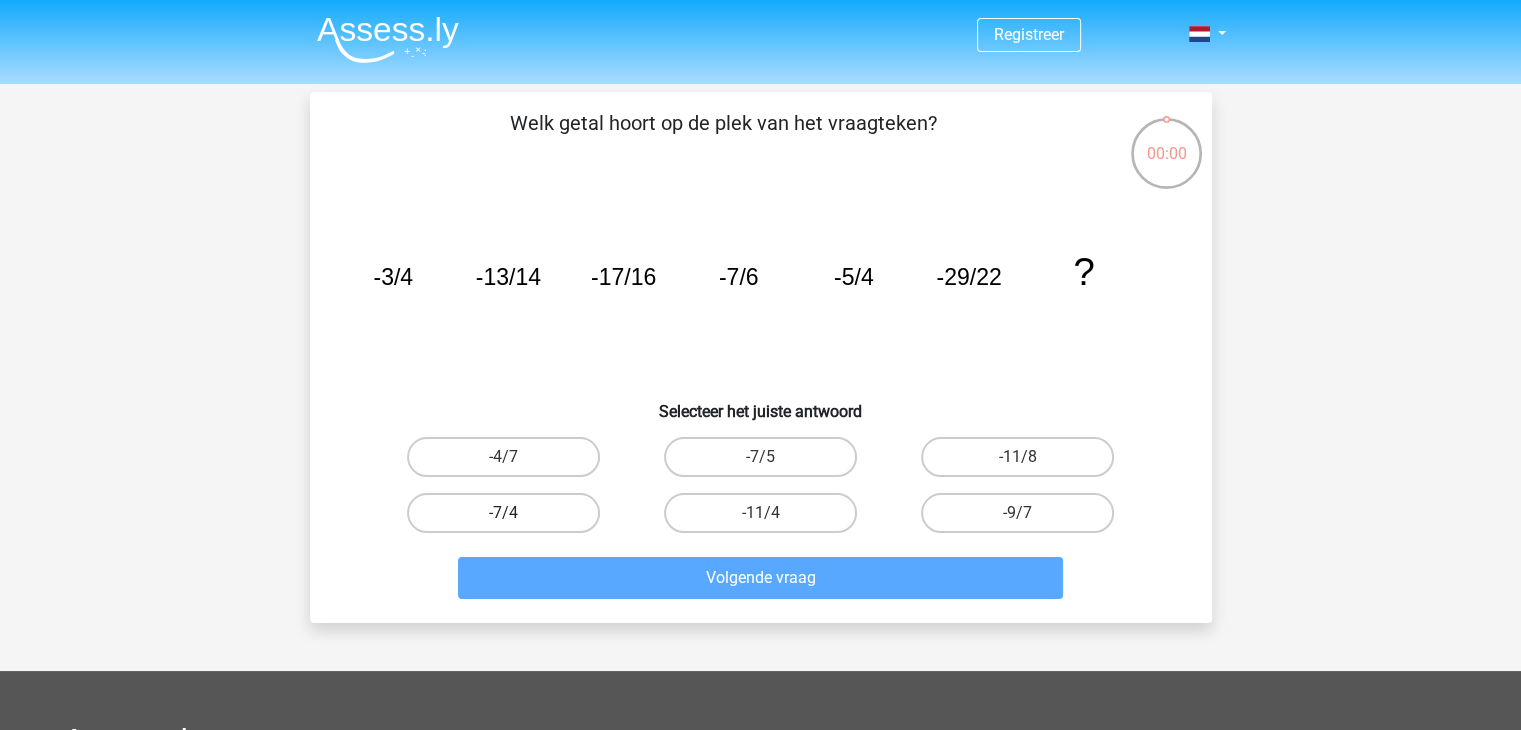 click on "-7/4" at bounding box center (503, 513) 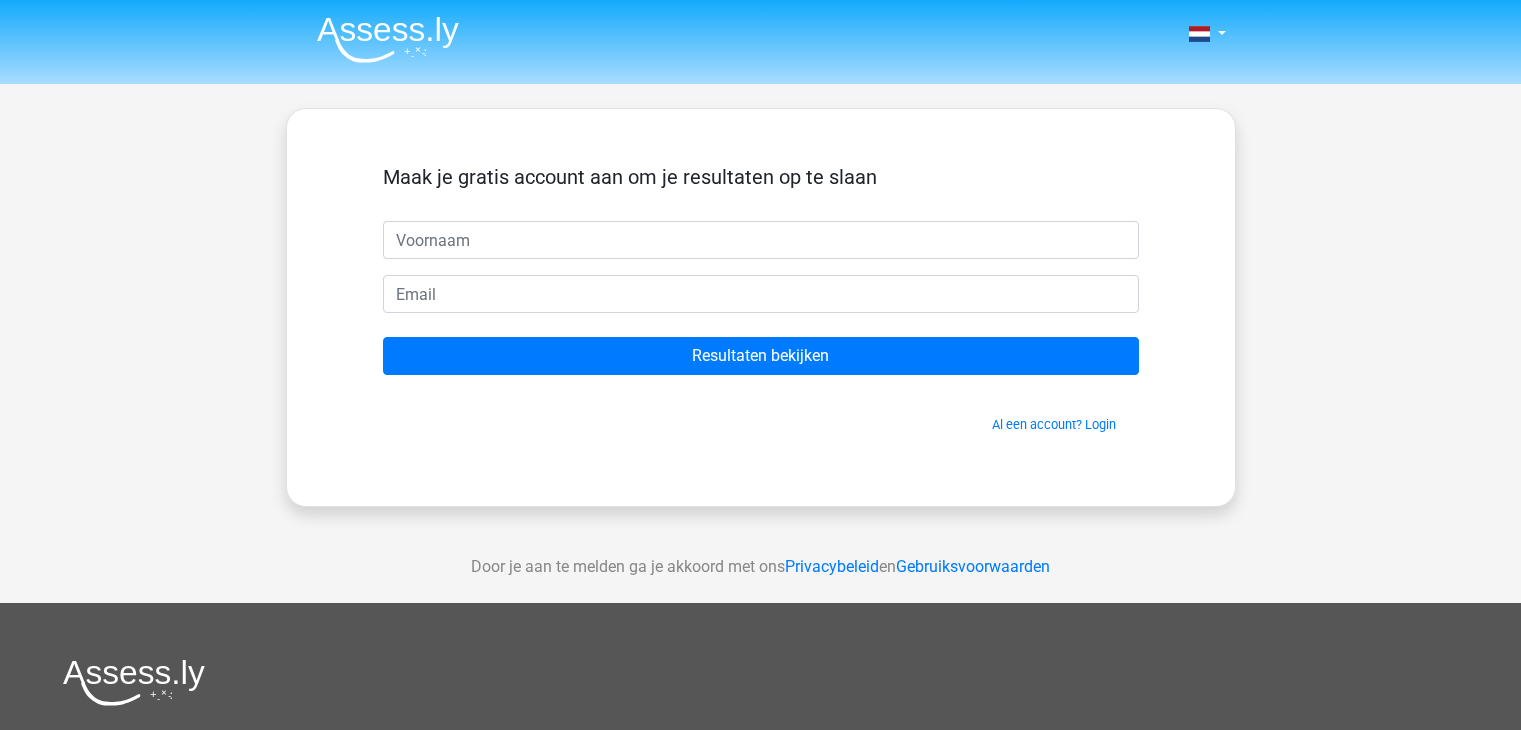 scroll, scrollTop: 0, scrollLeft: 0, axis: both 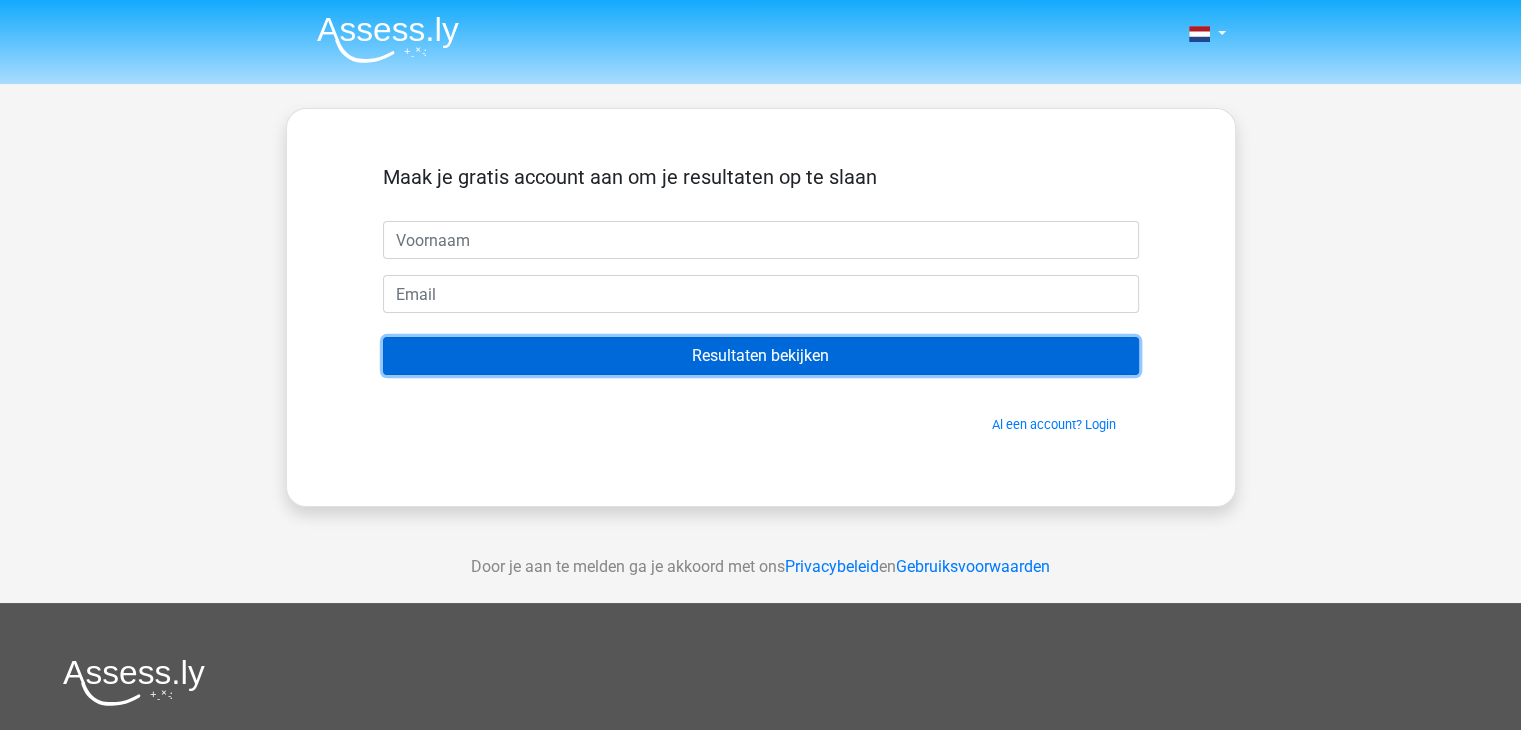 click on "Resultaten bekijken" at bounding box center (761, 356) 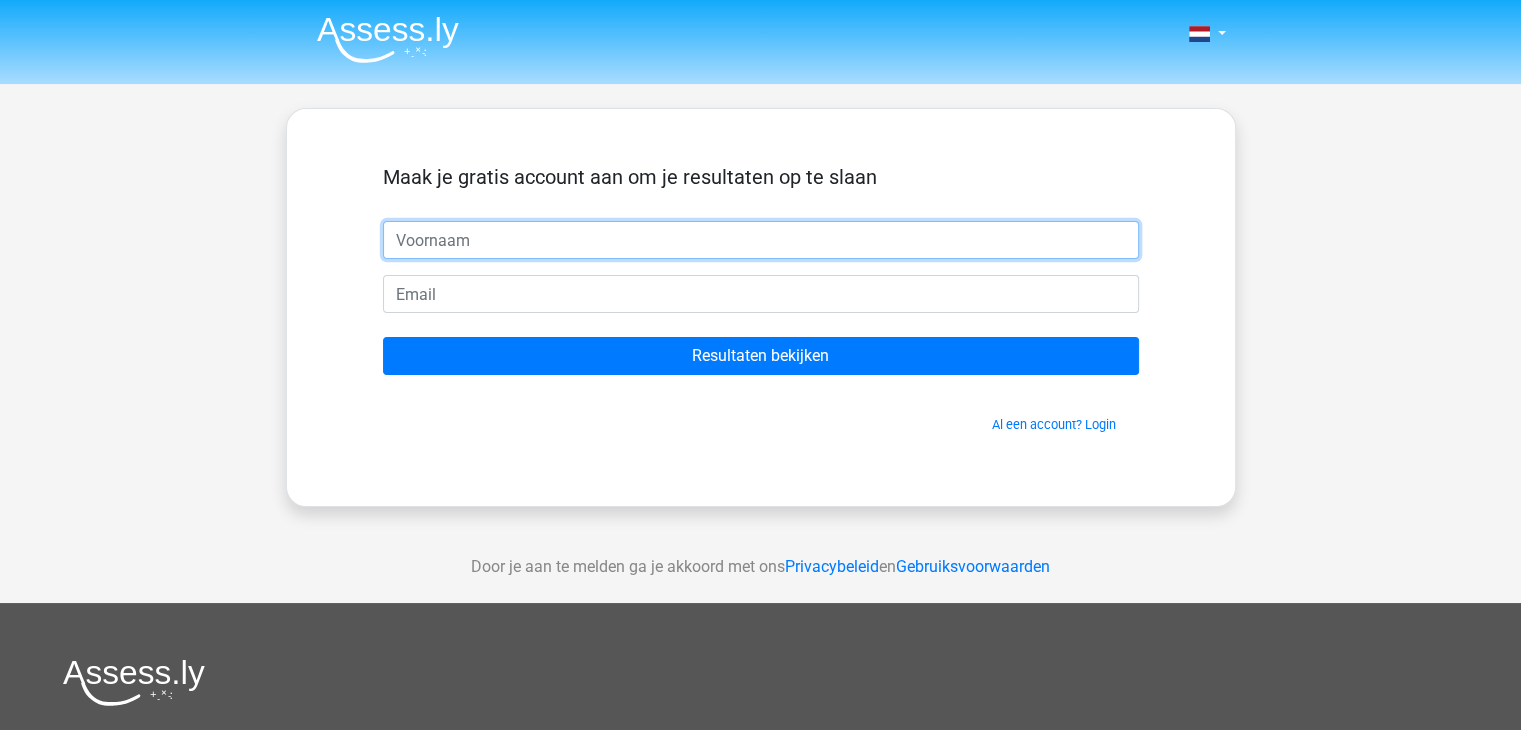 click at bounding box center (761, 240) 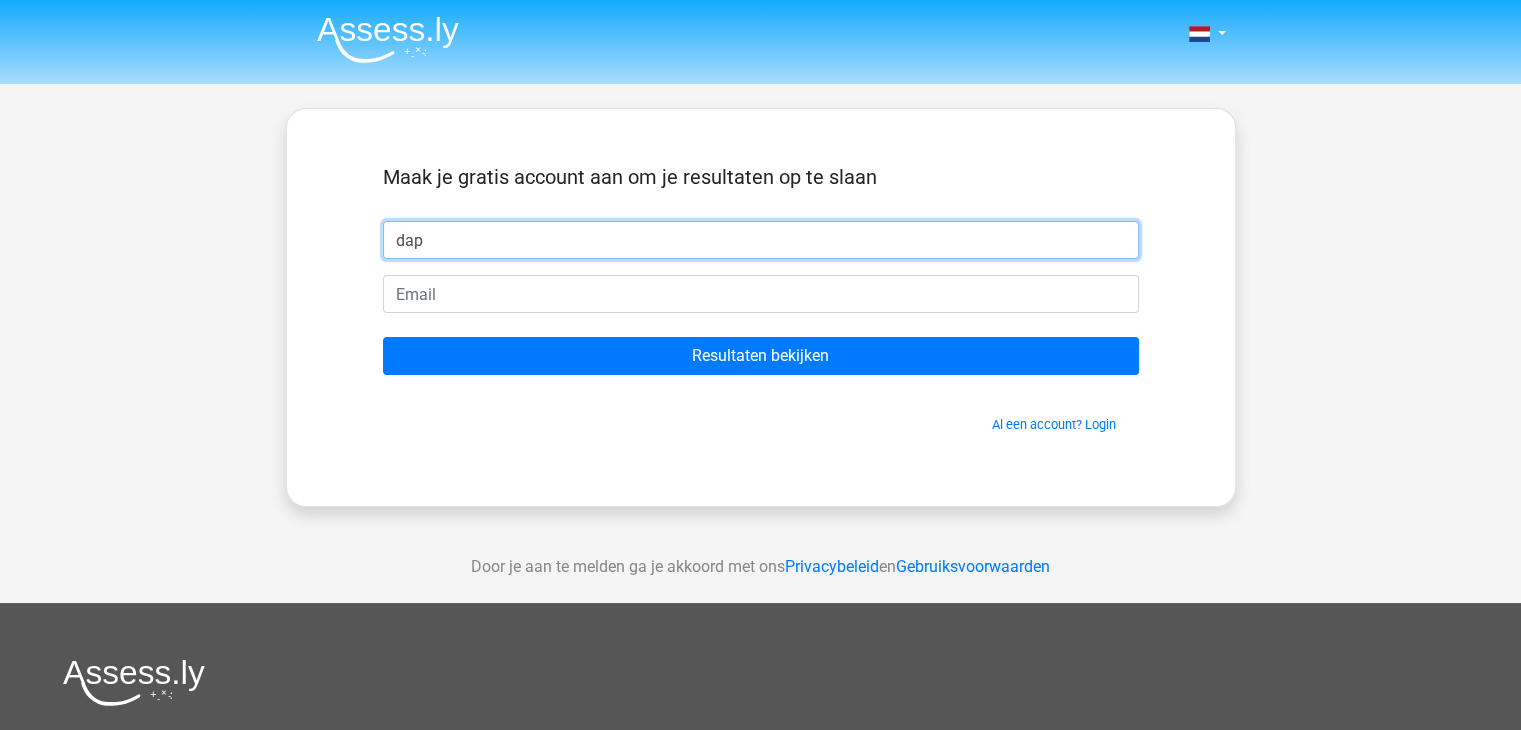 type on "dap" 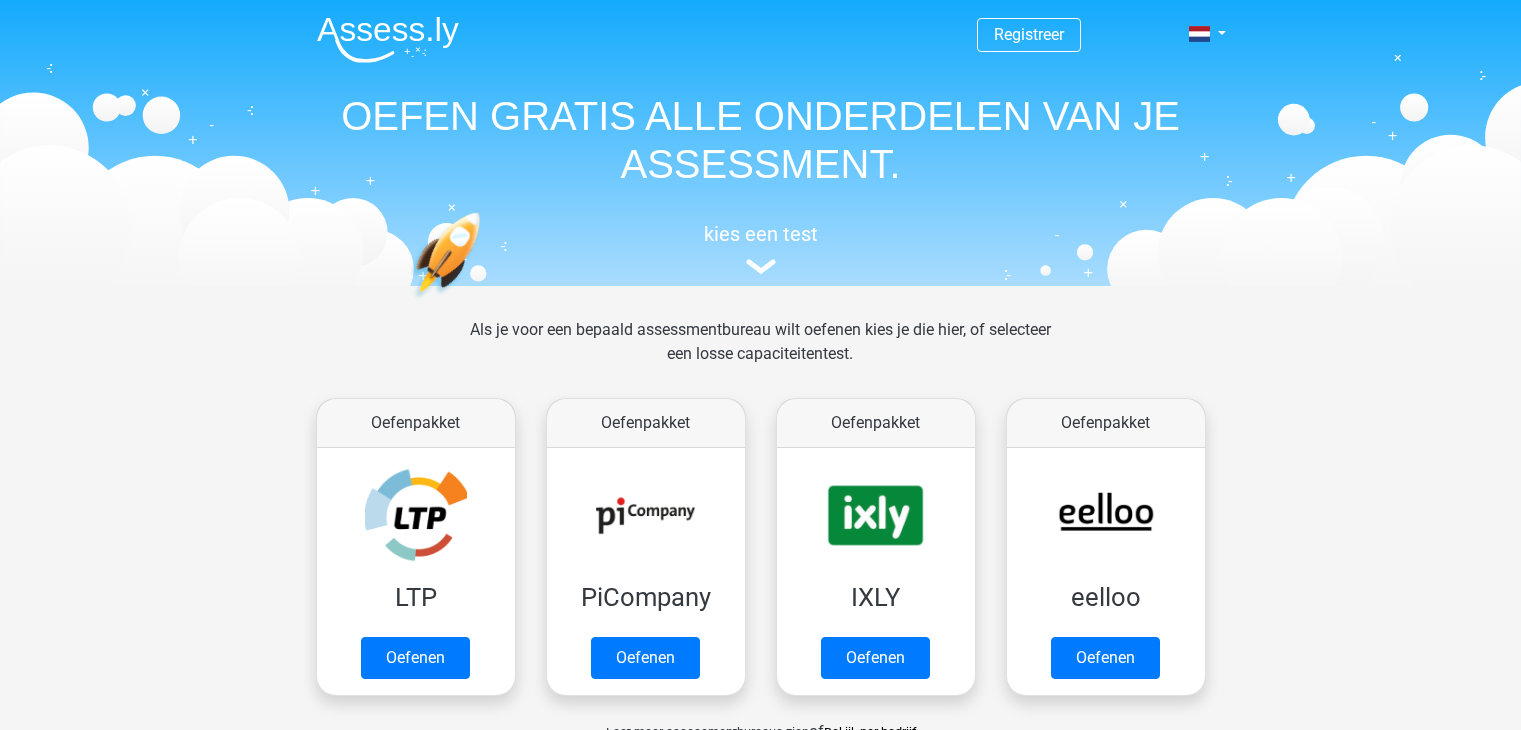 scroll, scrollTop: 848, scrollLeft: 0, axis: vertical 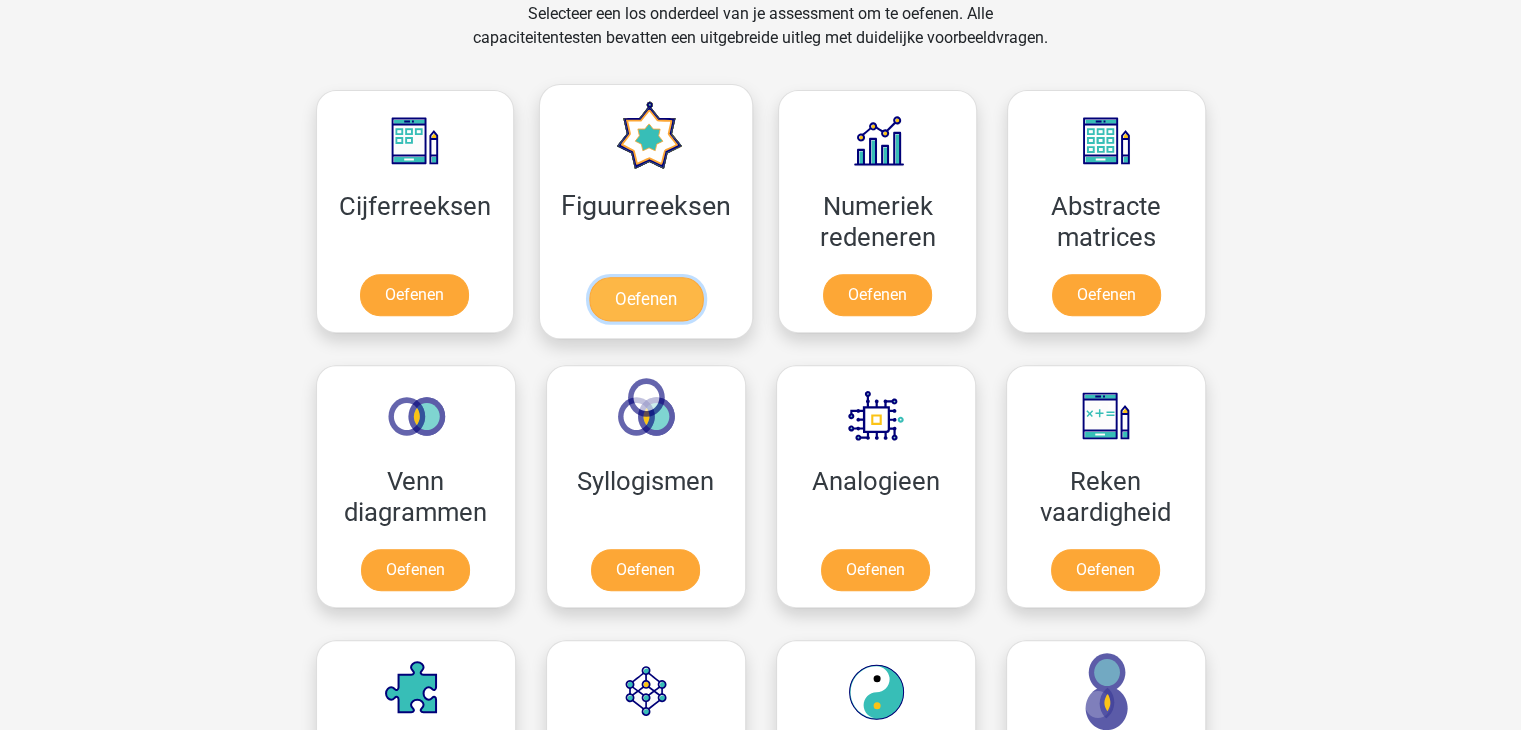 click on "Oefenen" at bounding box center [646, 299] 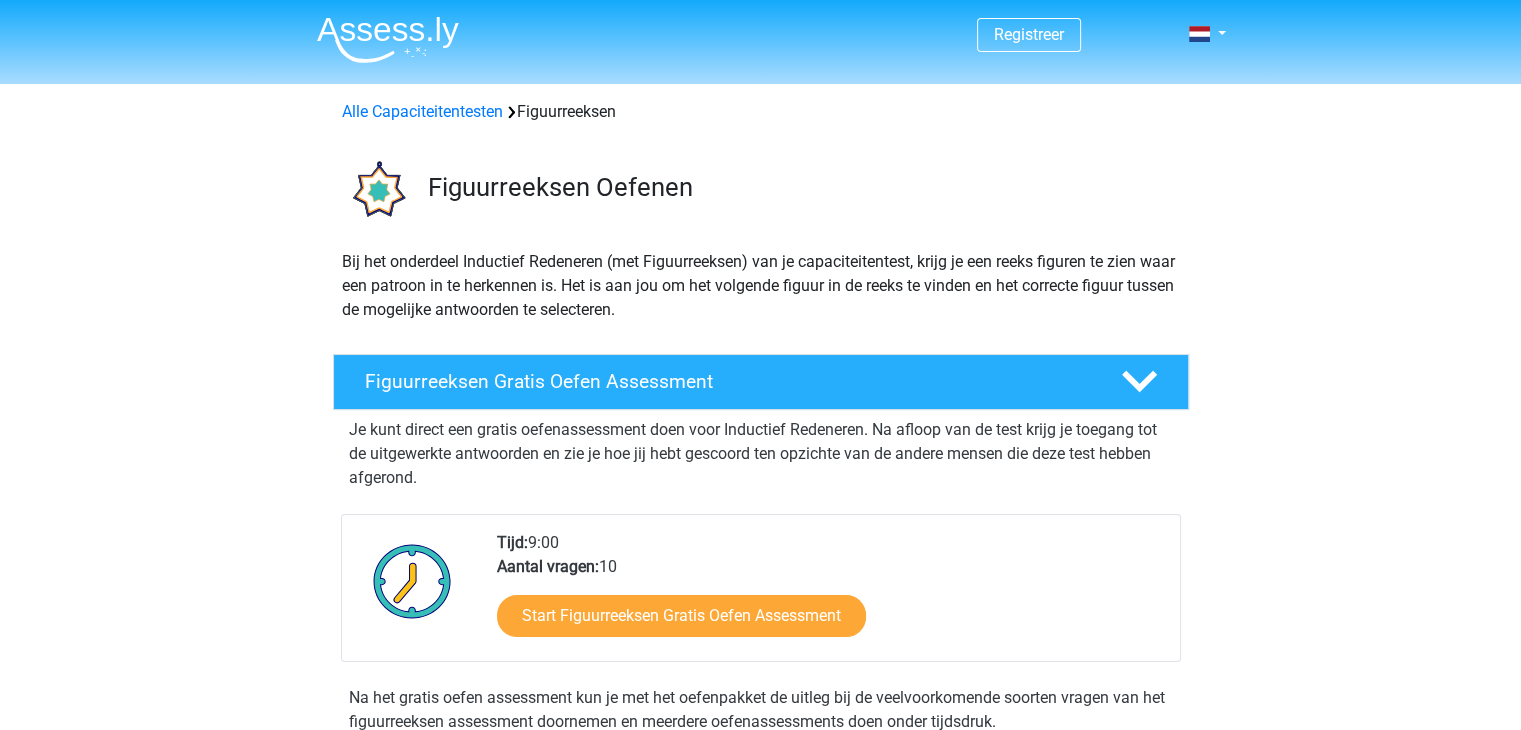 scroll, scrollTop: 328, scrollLeft: 0, axis: vertical 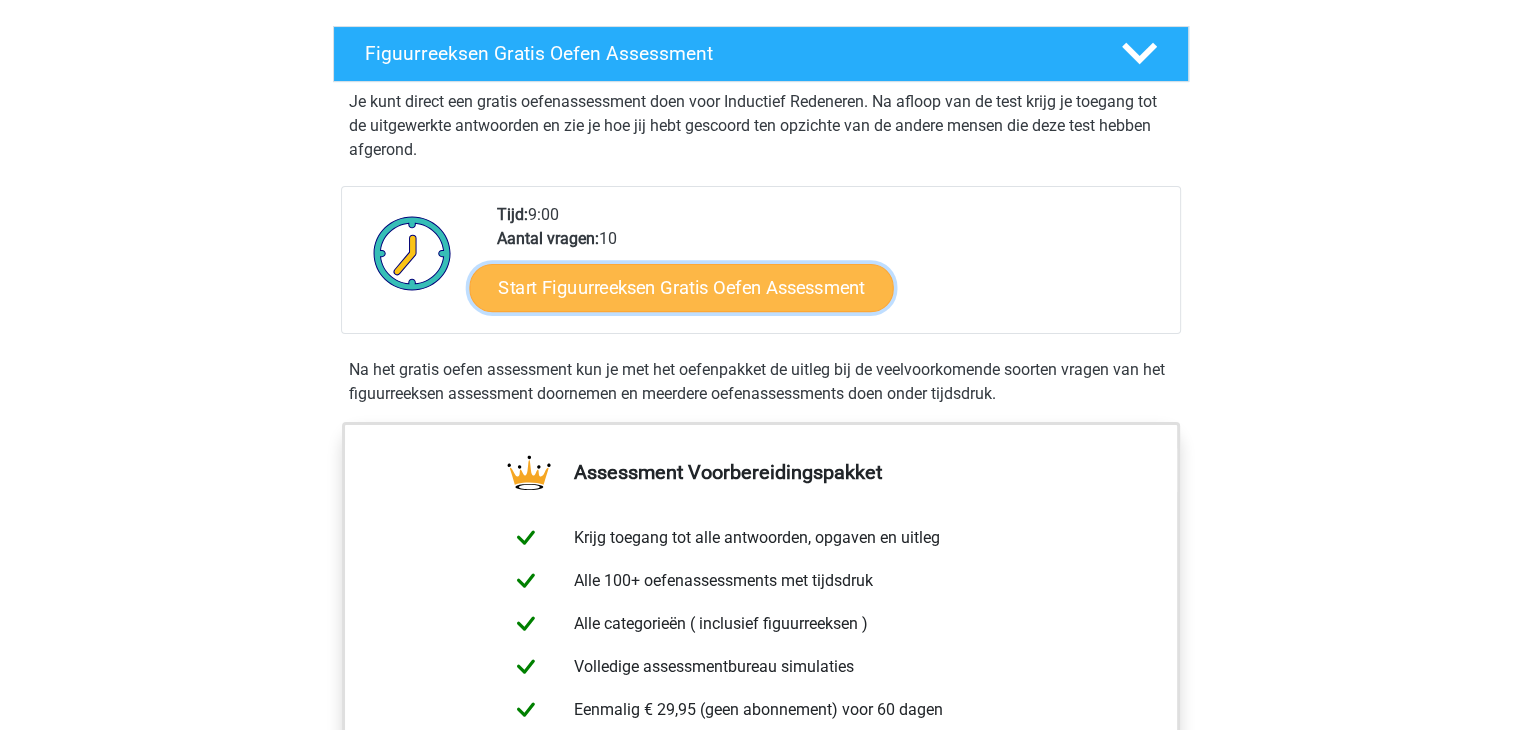 click on "Start Figuurreeksen
Gratis Oefen Assessment" at bounding box center (681, 287) 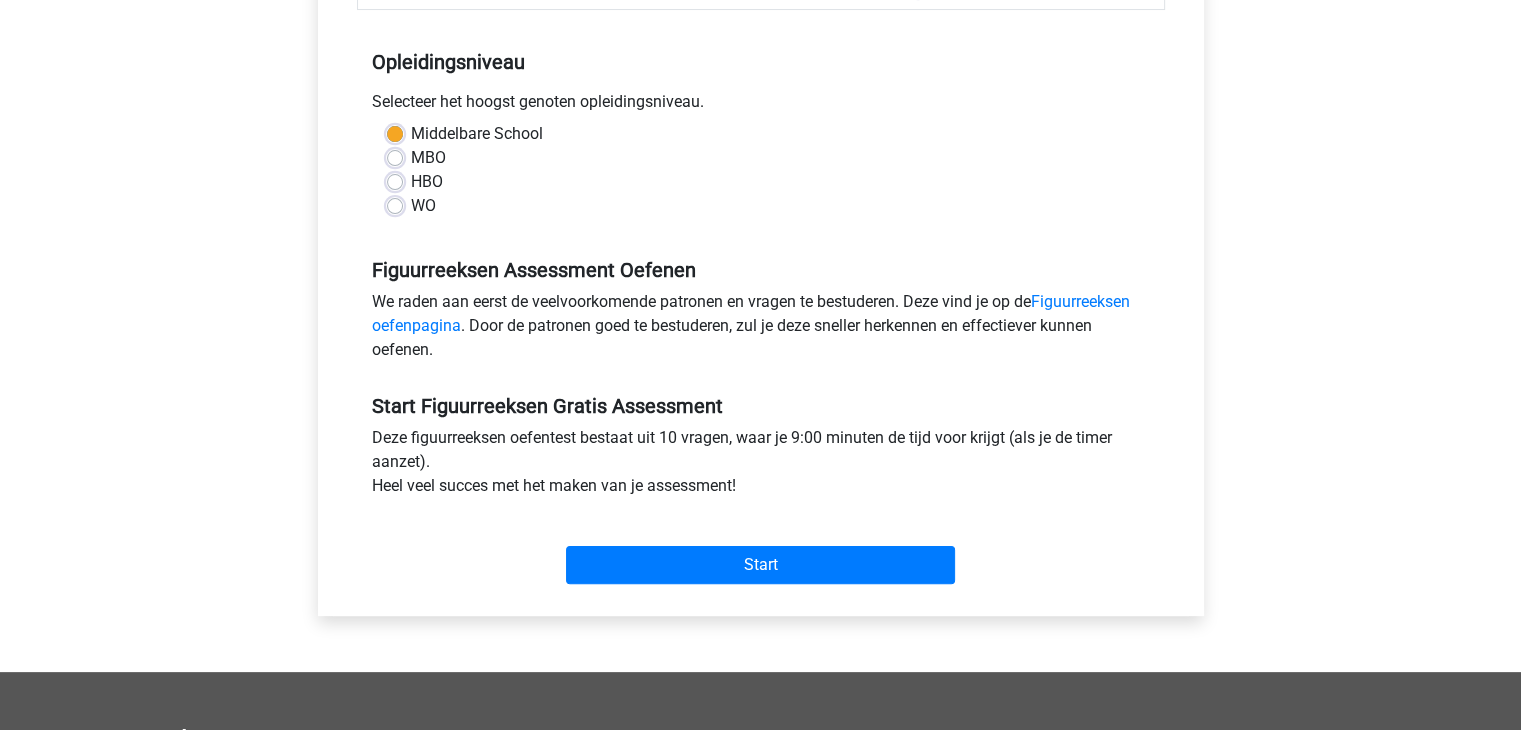 scroll, scrollTop: 395, scrollLeft: 0, axis: vertical 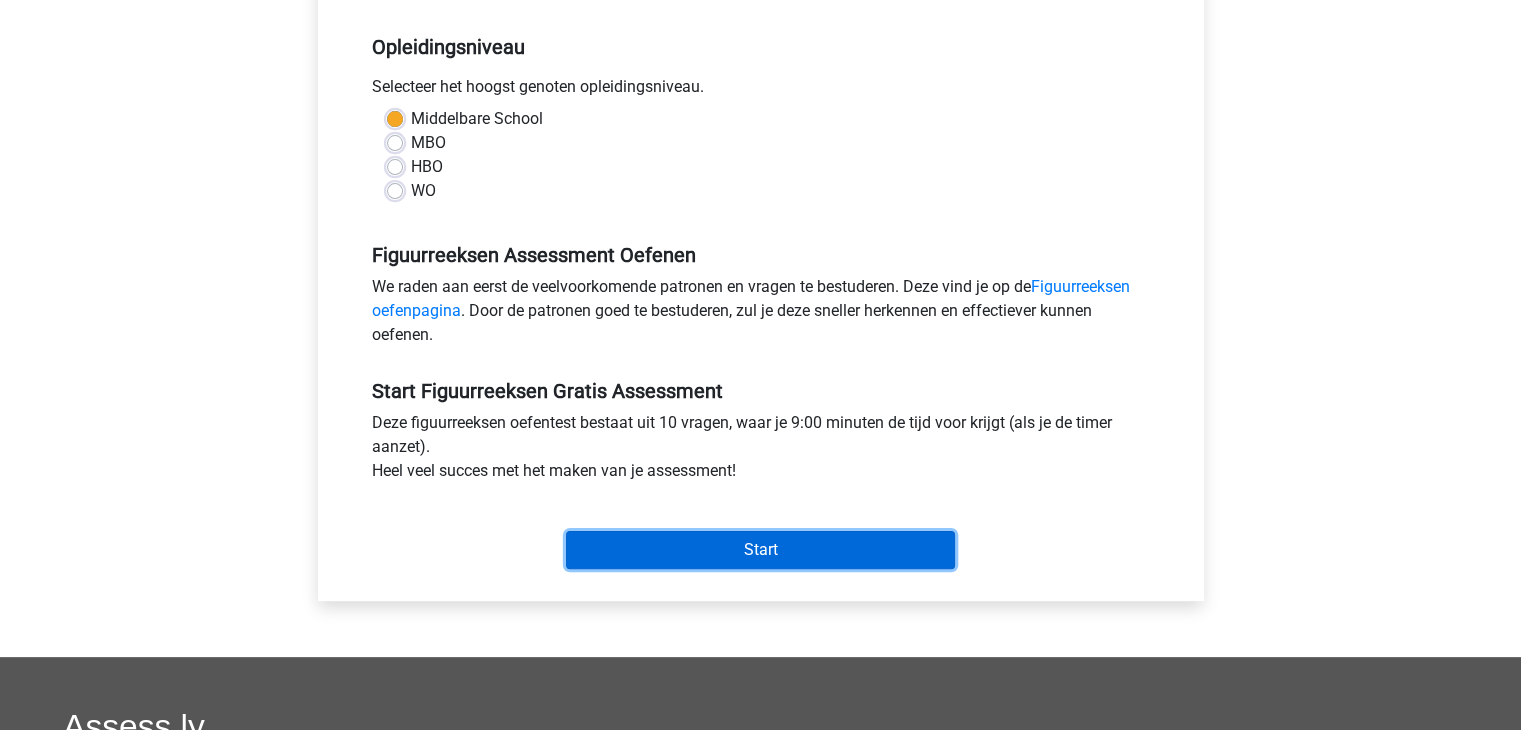click on "Start" at bounding box center [760, 550] 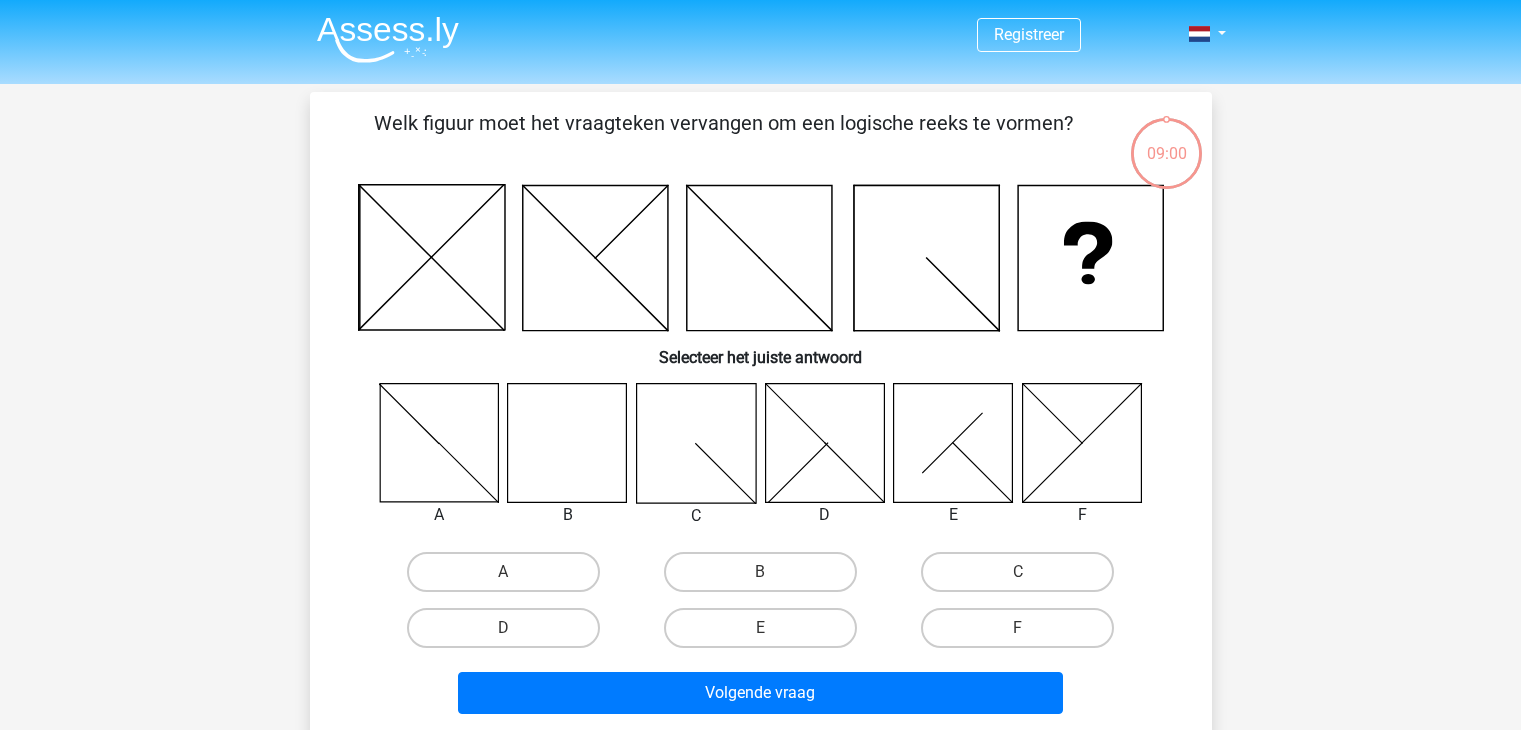 scroll, scrollTop: 0, scrollLeft: 0, axis: both 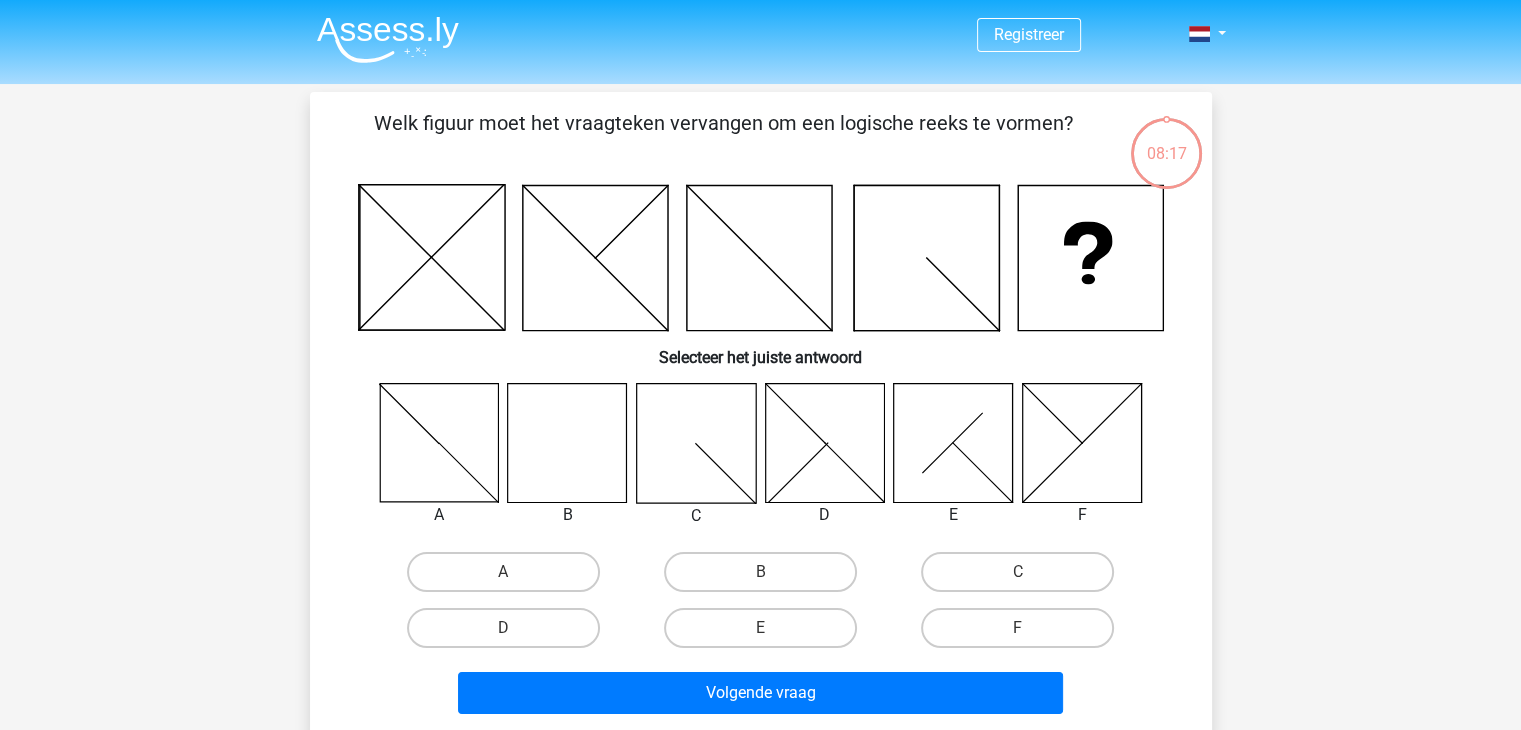 click 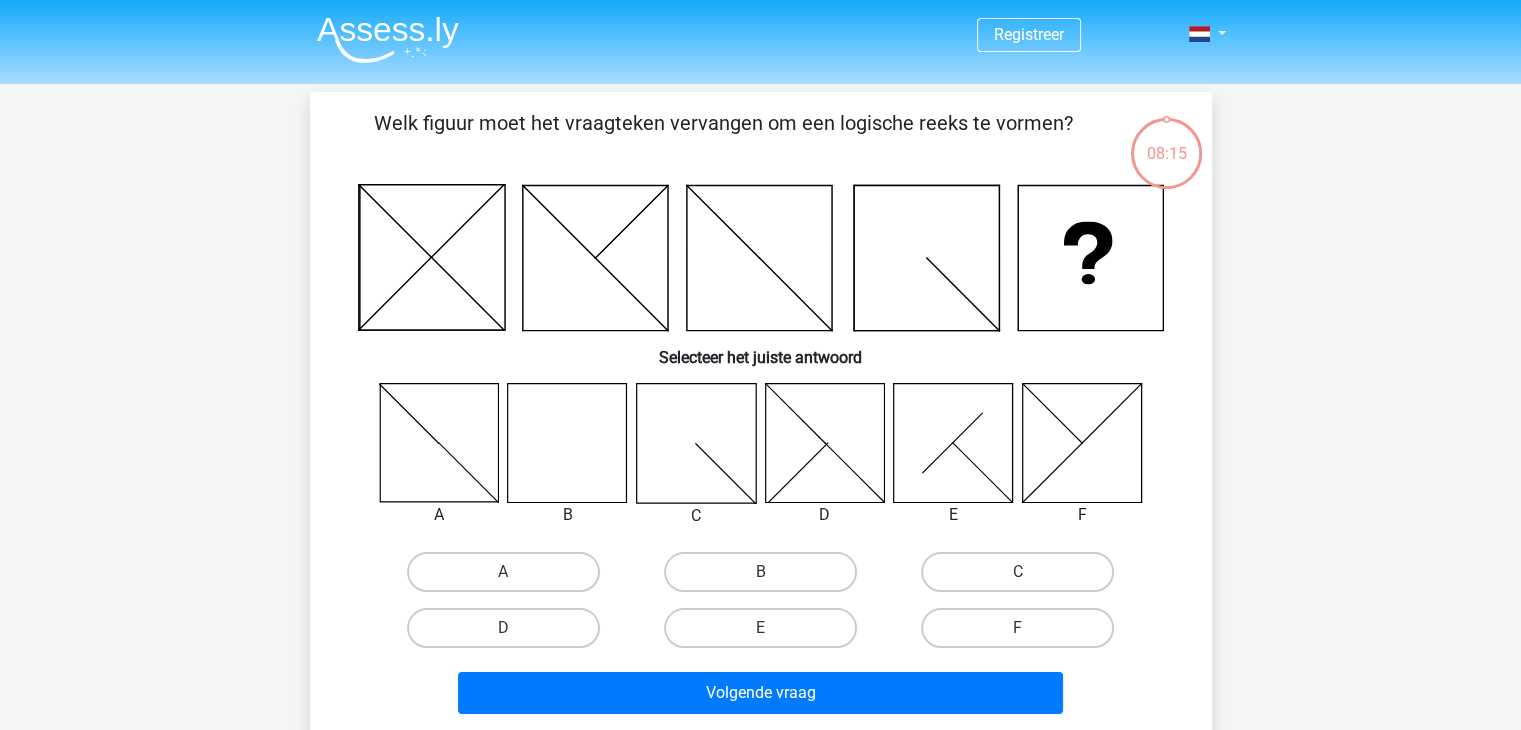 click 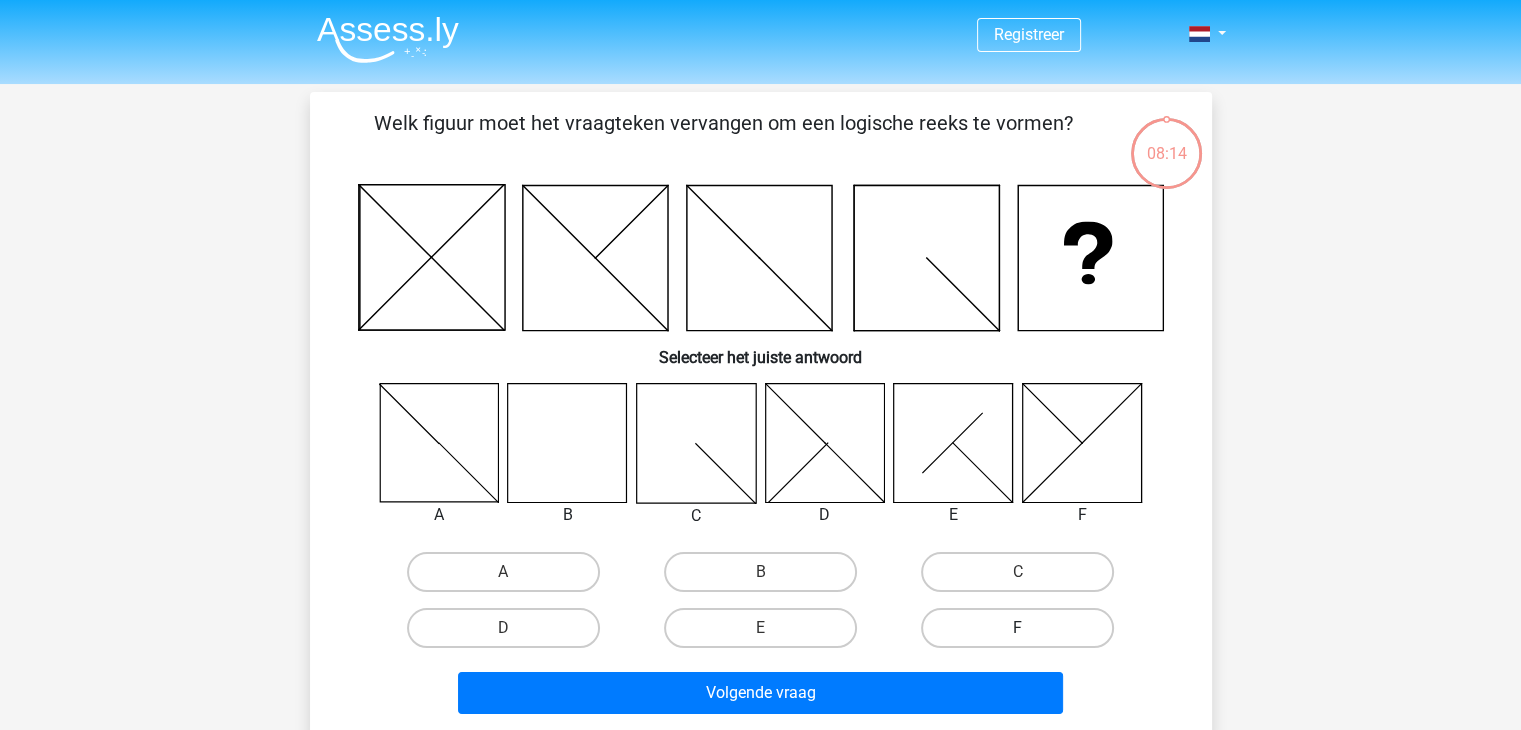 click on "F" at bounding box center (1017, 628) 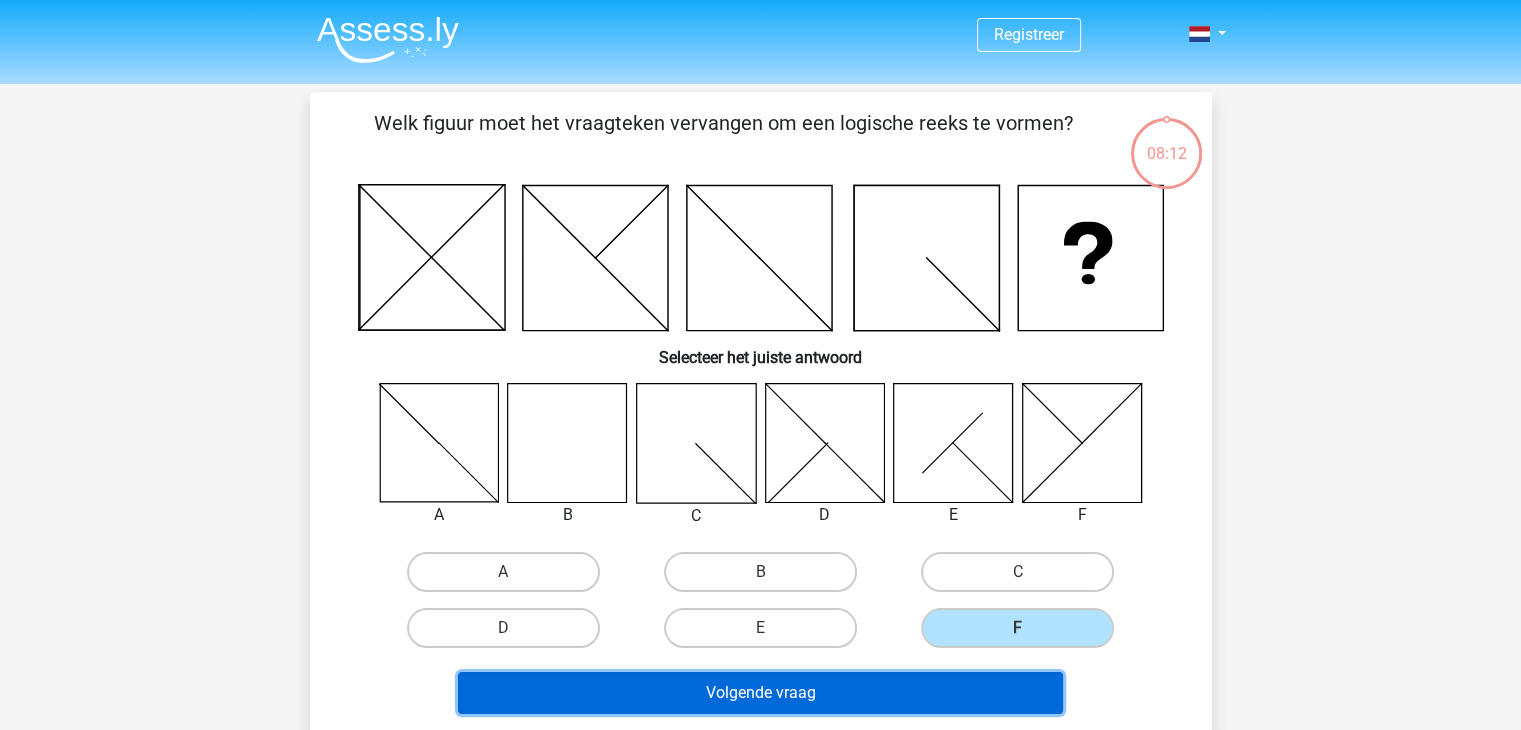 click on "Volgende vraag" at bounding box center [760, 693] 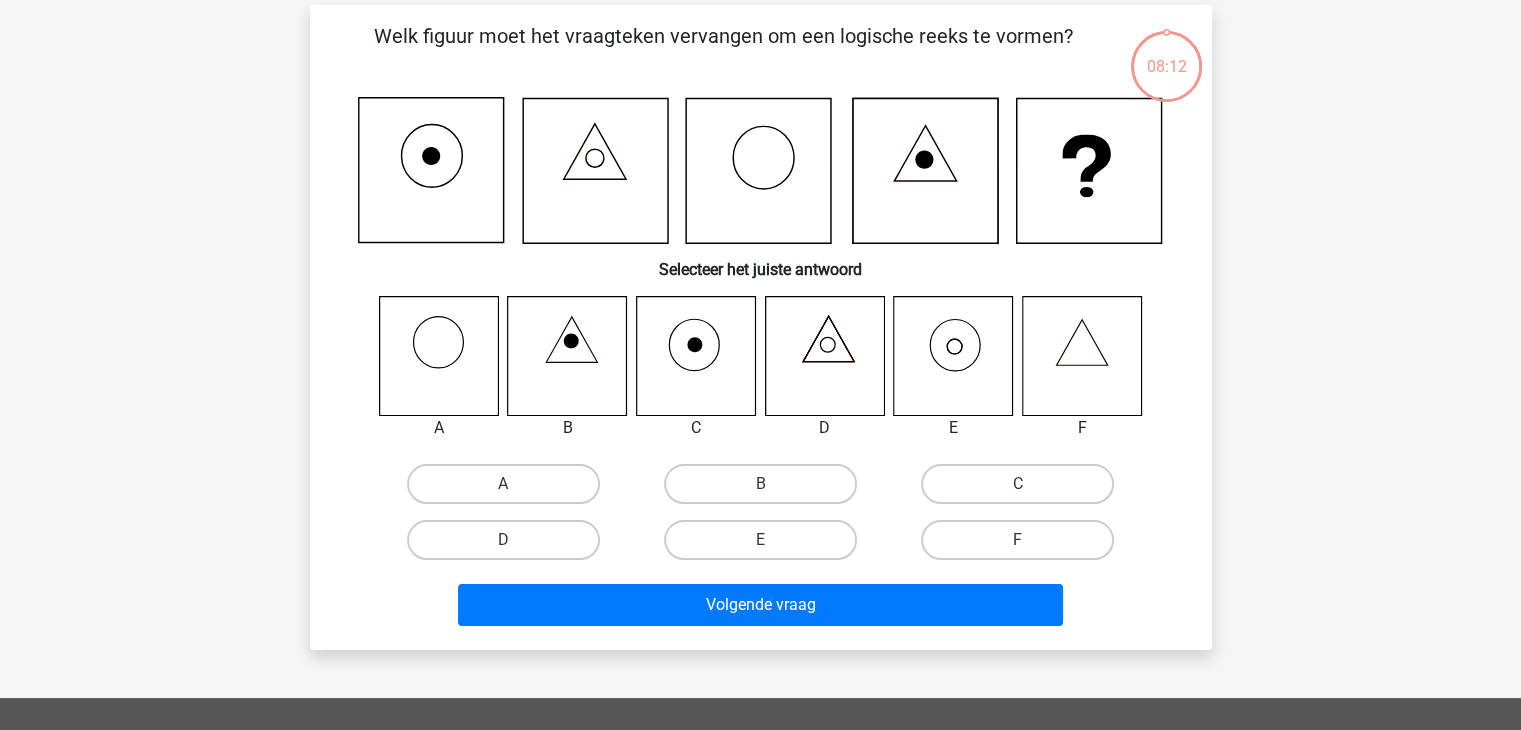 scroll, scrollTop: 92, scrollLeft: 0, axis: vertical 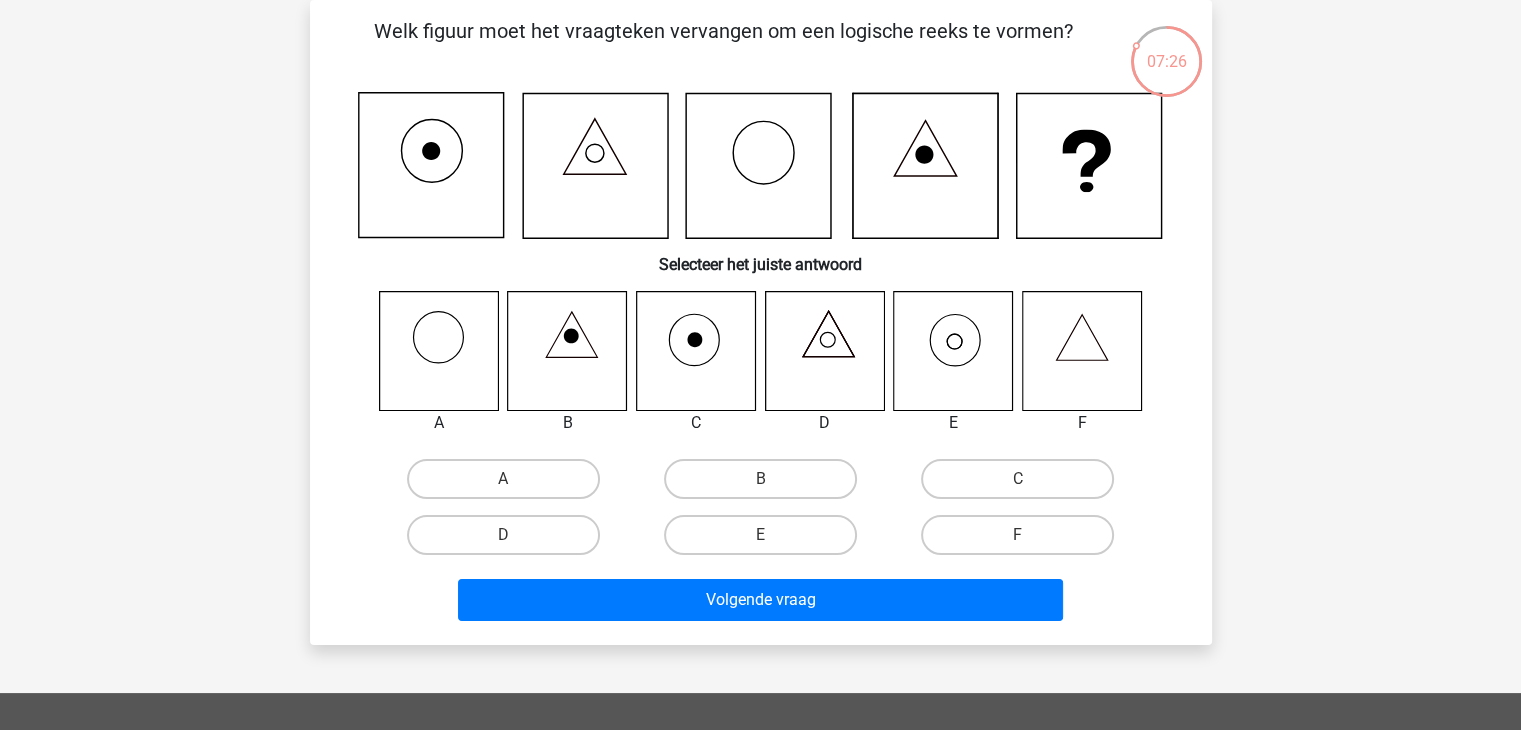 click 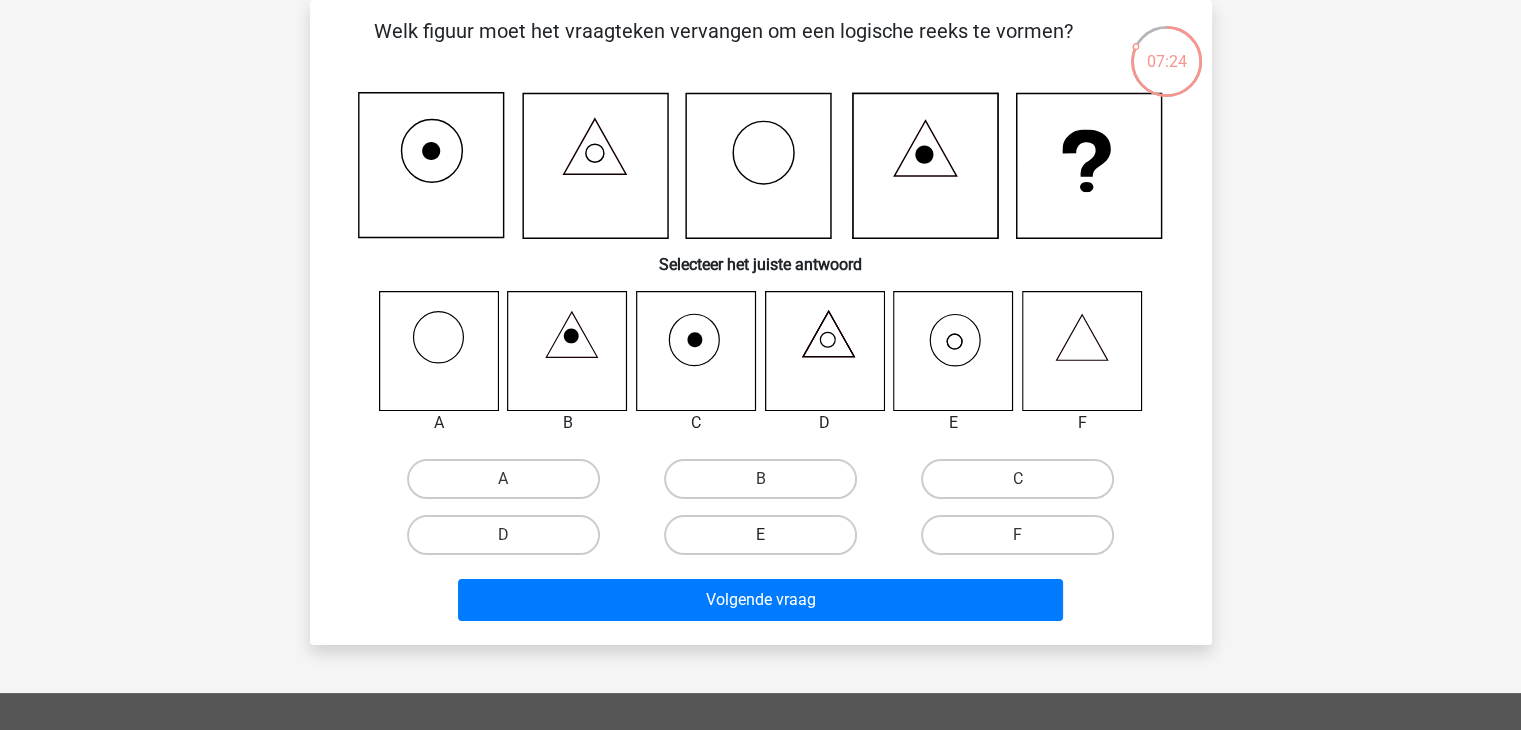 click on "E" at bounding box center (760, 535) 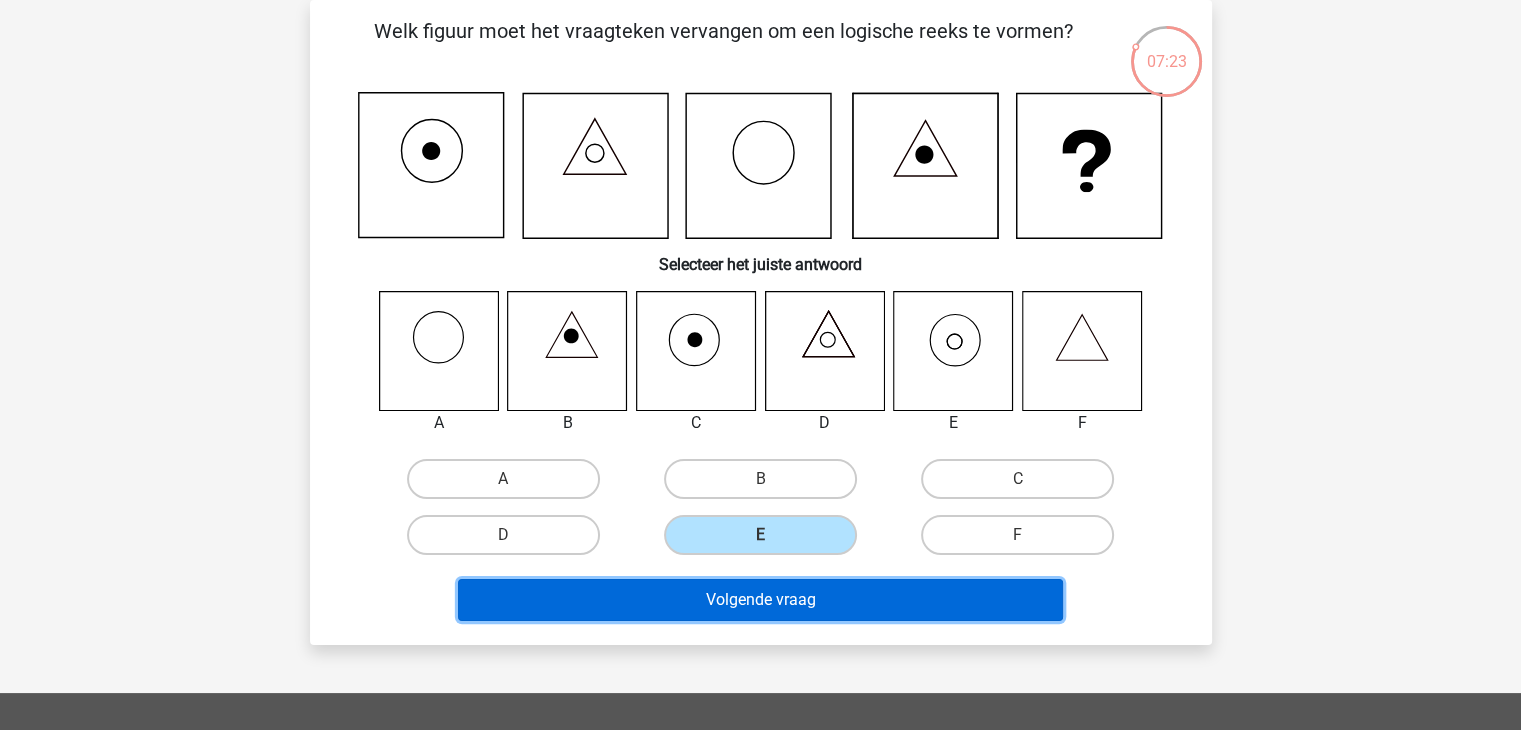 click on "Volgende vraag" at bounding box center (760, 600) 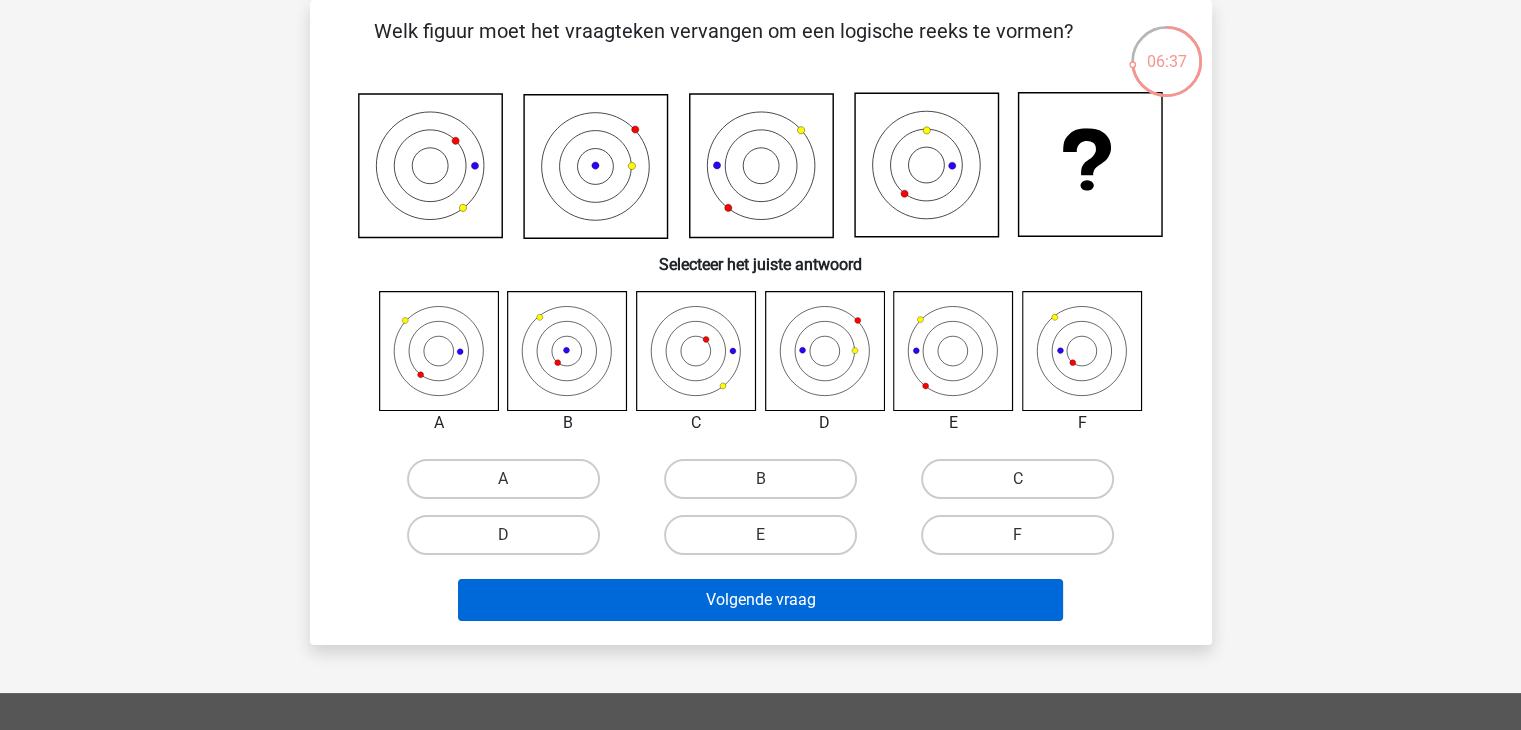 drag, startPoint x: 811, startPoint y: 487, endPoint x: 801, endPoint y: 582, distance: 95.524864 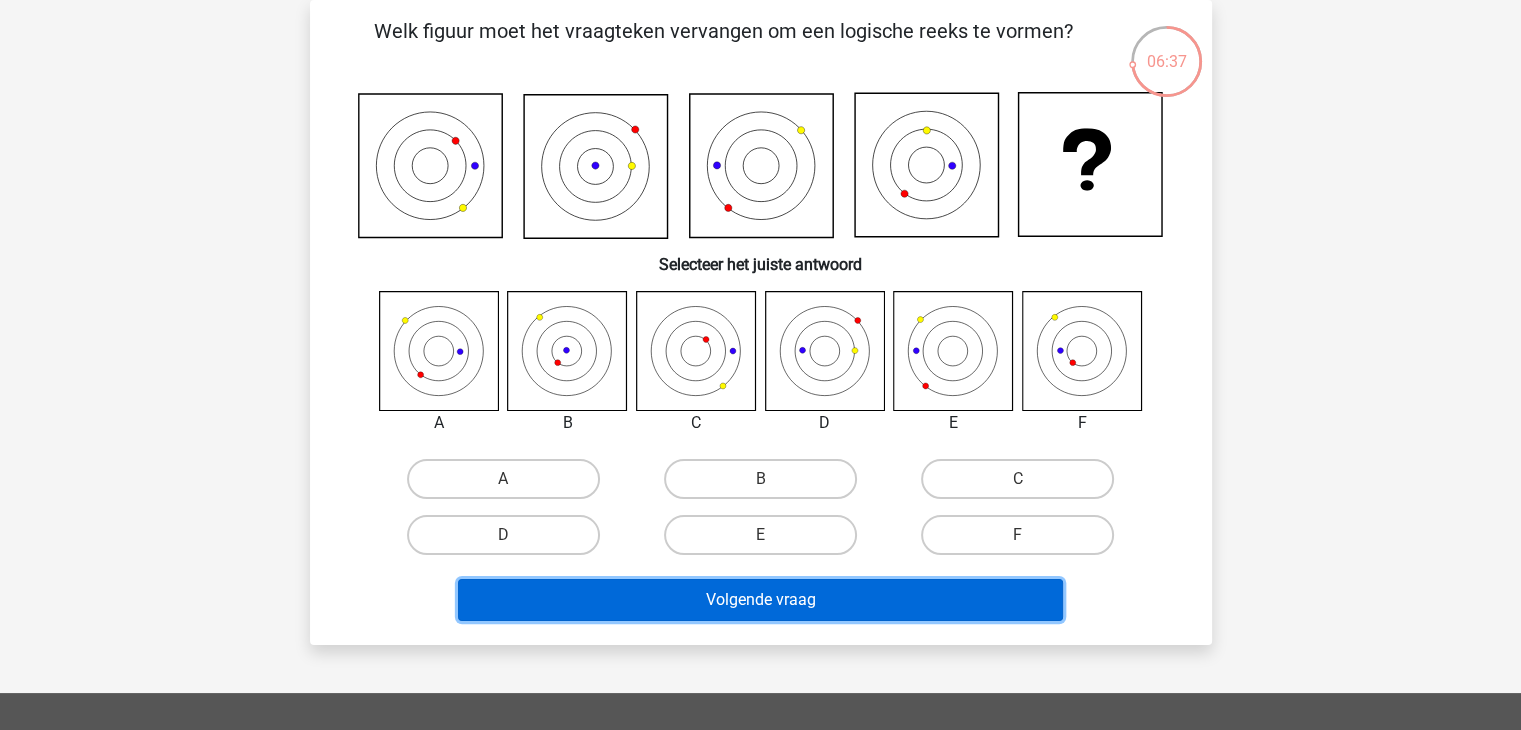 click on "Volgende vraag" at bounding box center [760, 600] 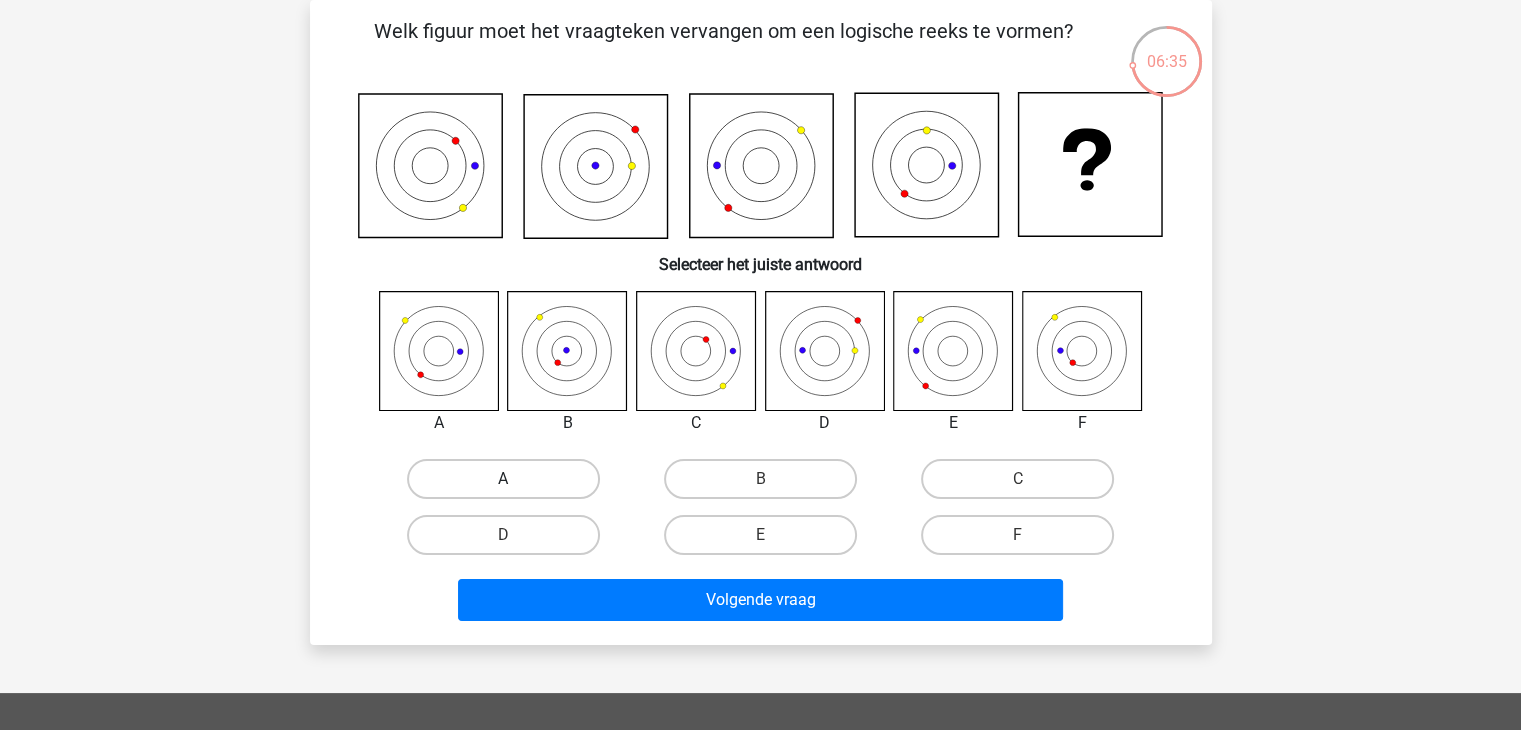 click on "A" at bounding box center (503, 479) 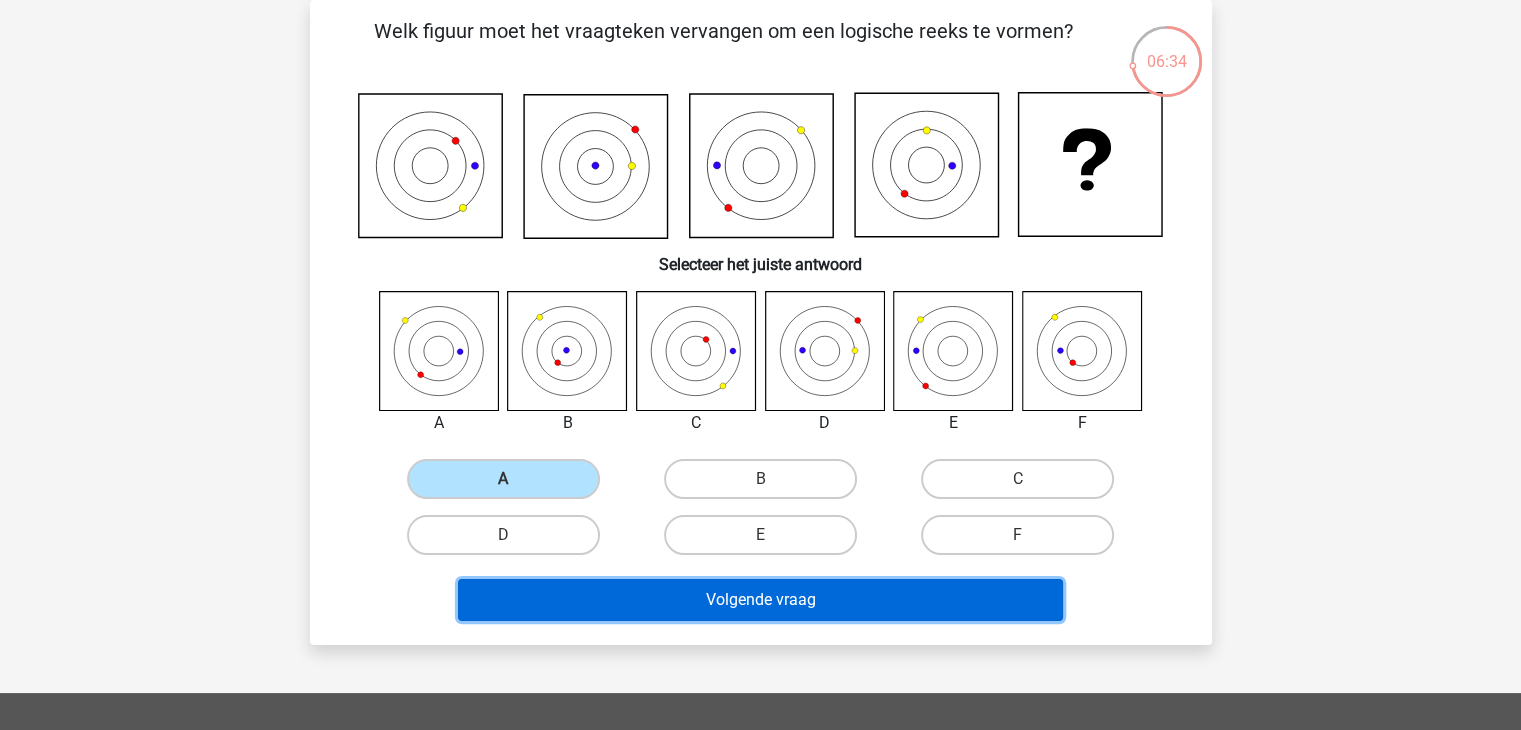 click on "Volgende vraag" at bounding box center [760, 600] 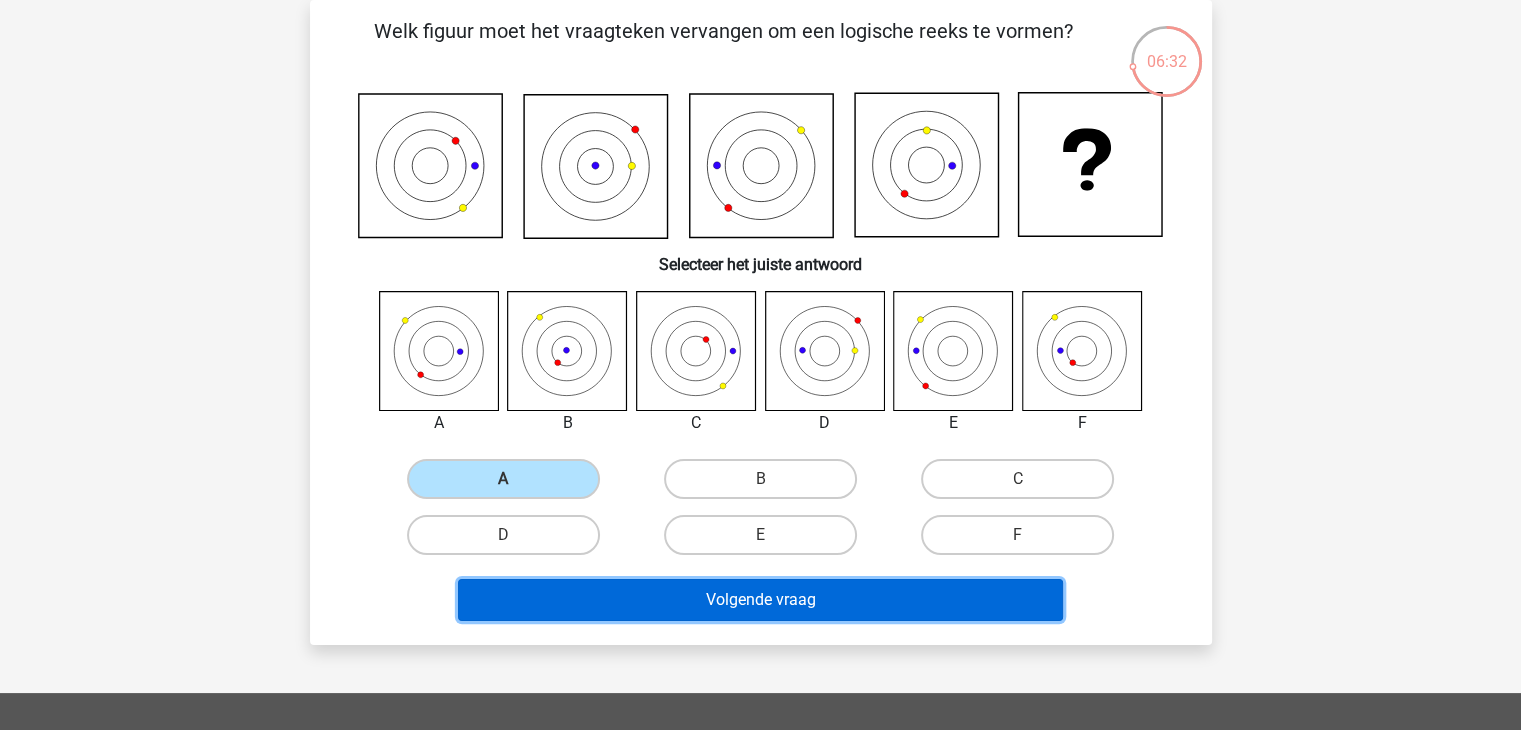 click on "Volgende vraag" at bounding box center [760, 600] 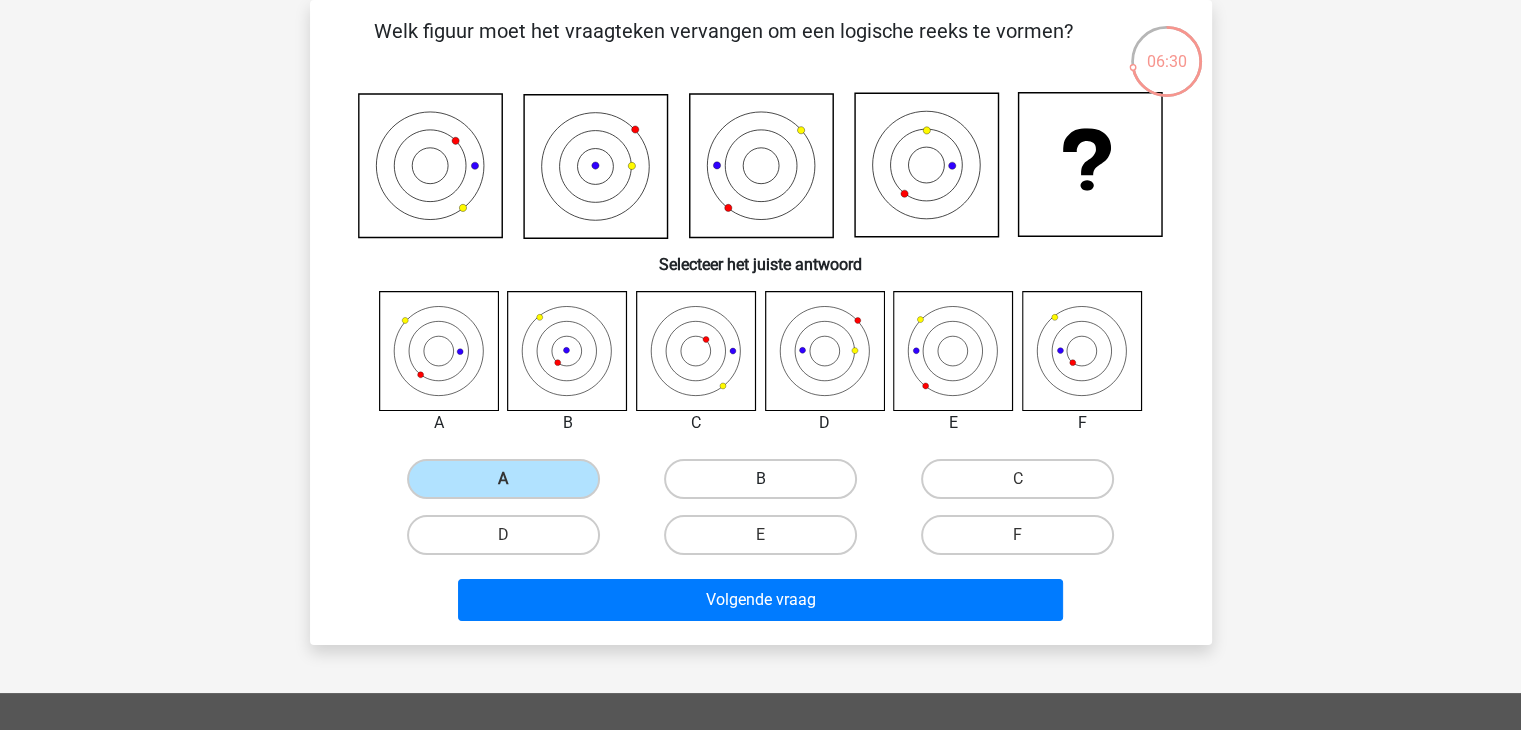 click on "B" at bounding box center (760, 479) 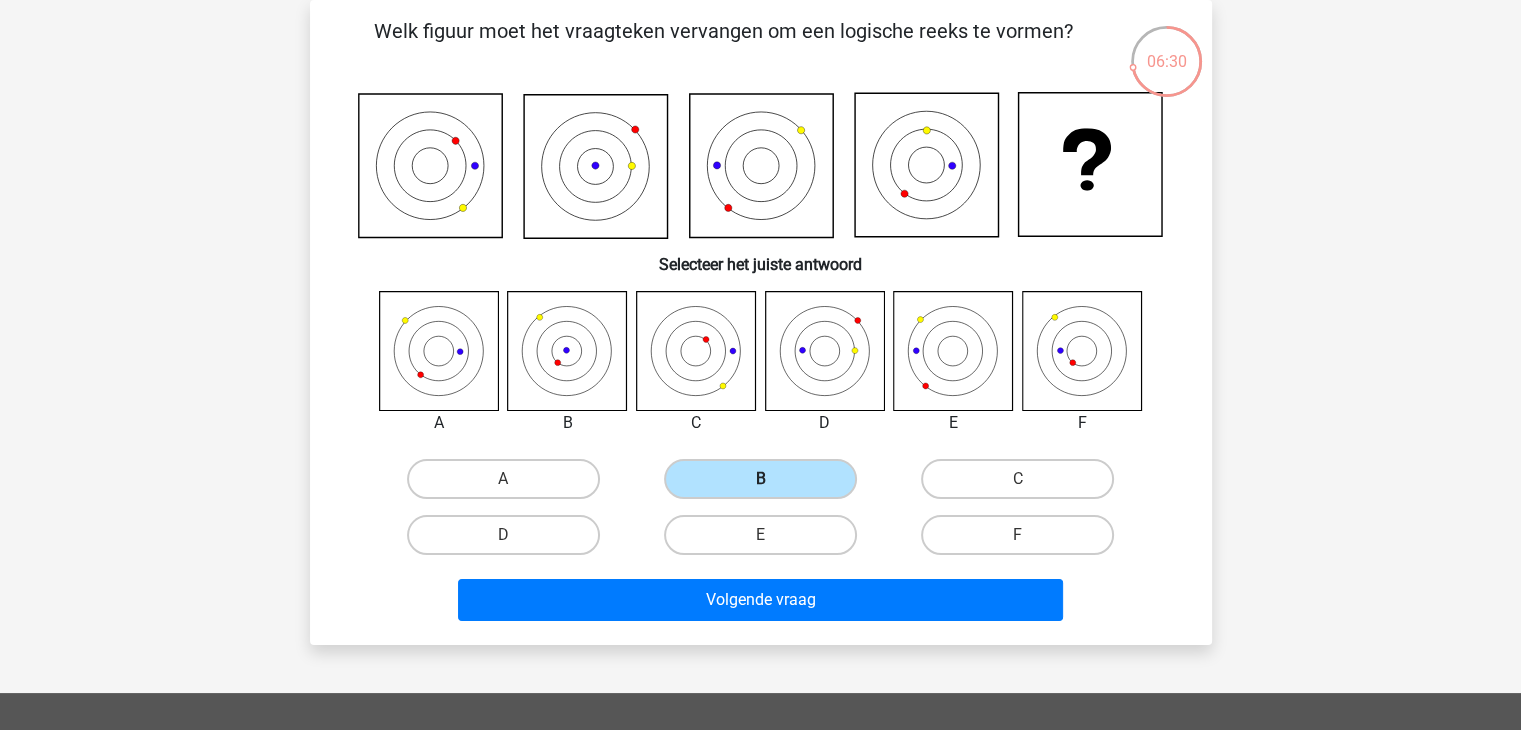 click on "B" at bounding box center [760, 479] 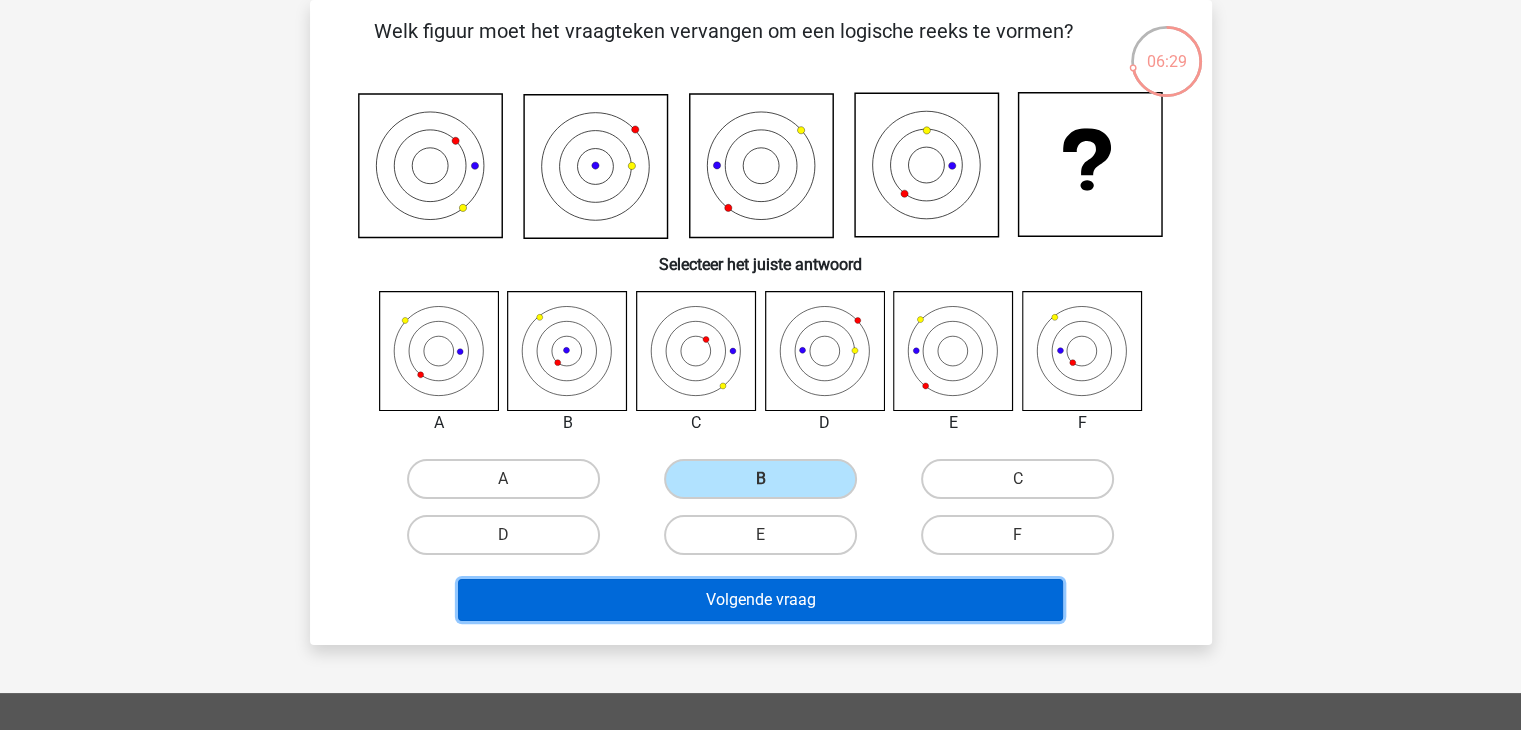 click on "Volgende vraag" at bounding box center (760, 600) 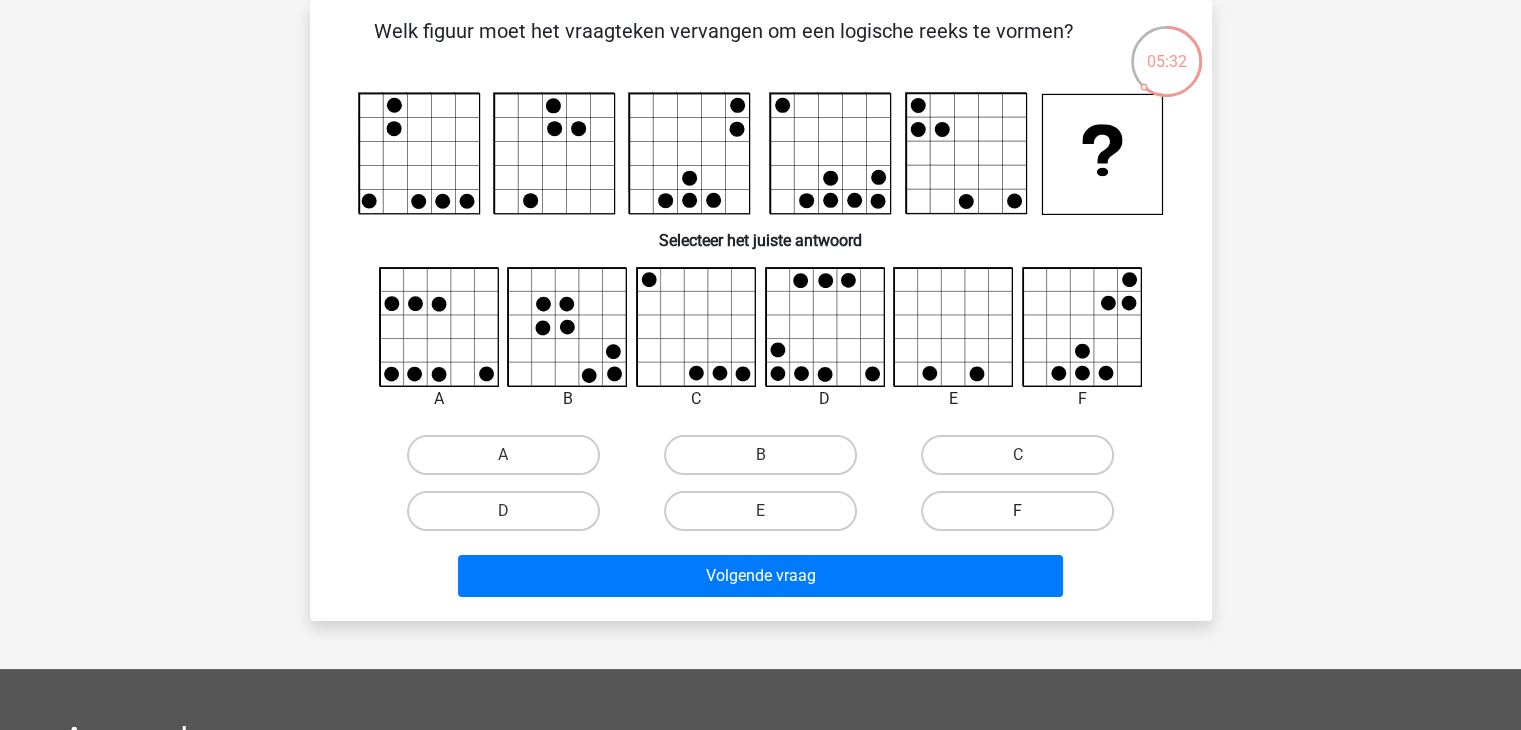 click on "F" at bounding box center [1017, 511] 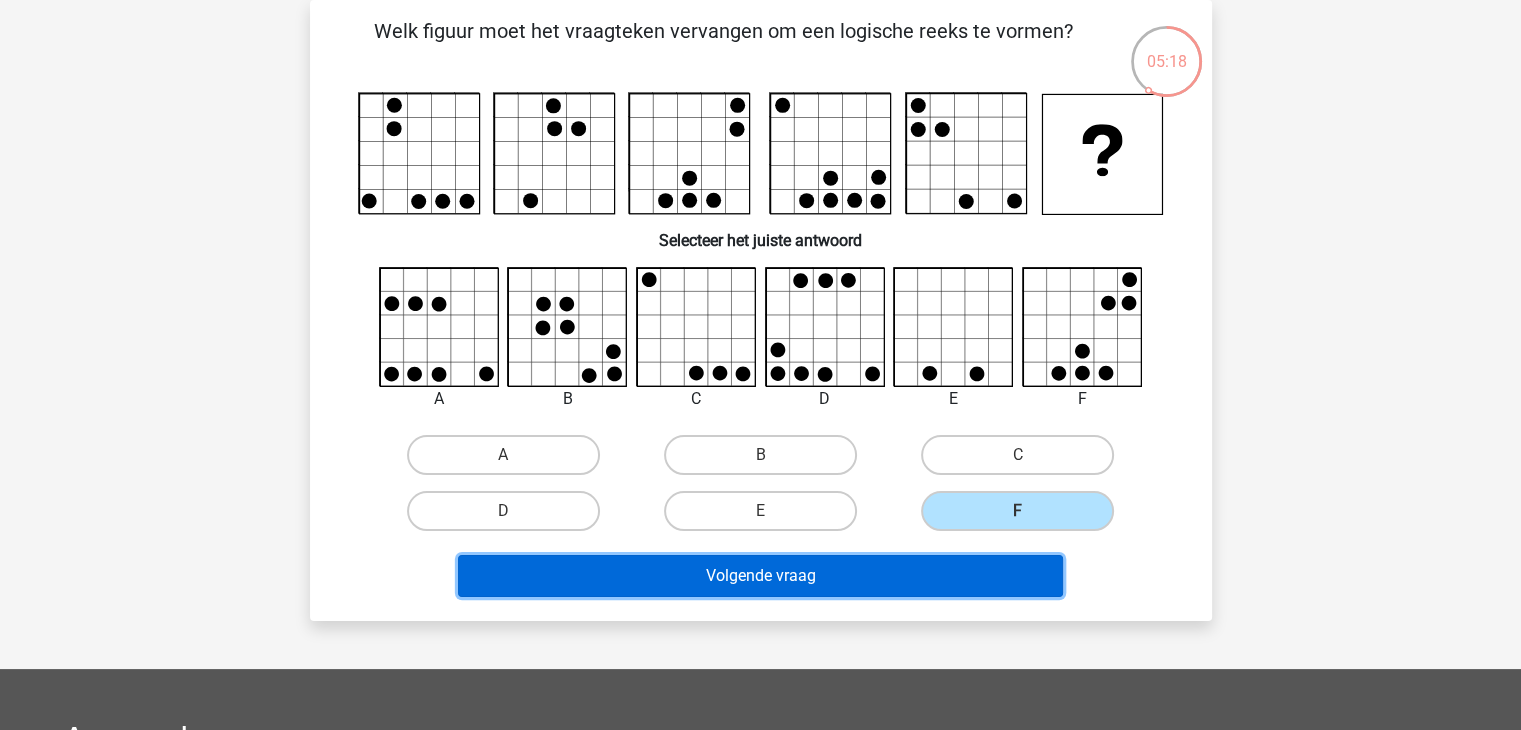 click on "Volgende vraag" at bounding box center [760, 576] 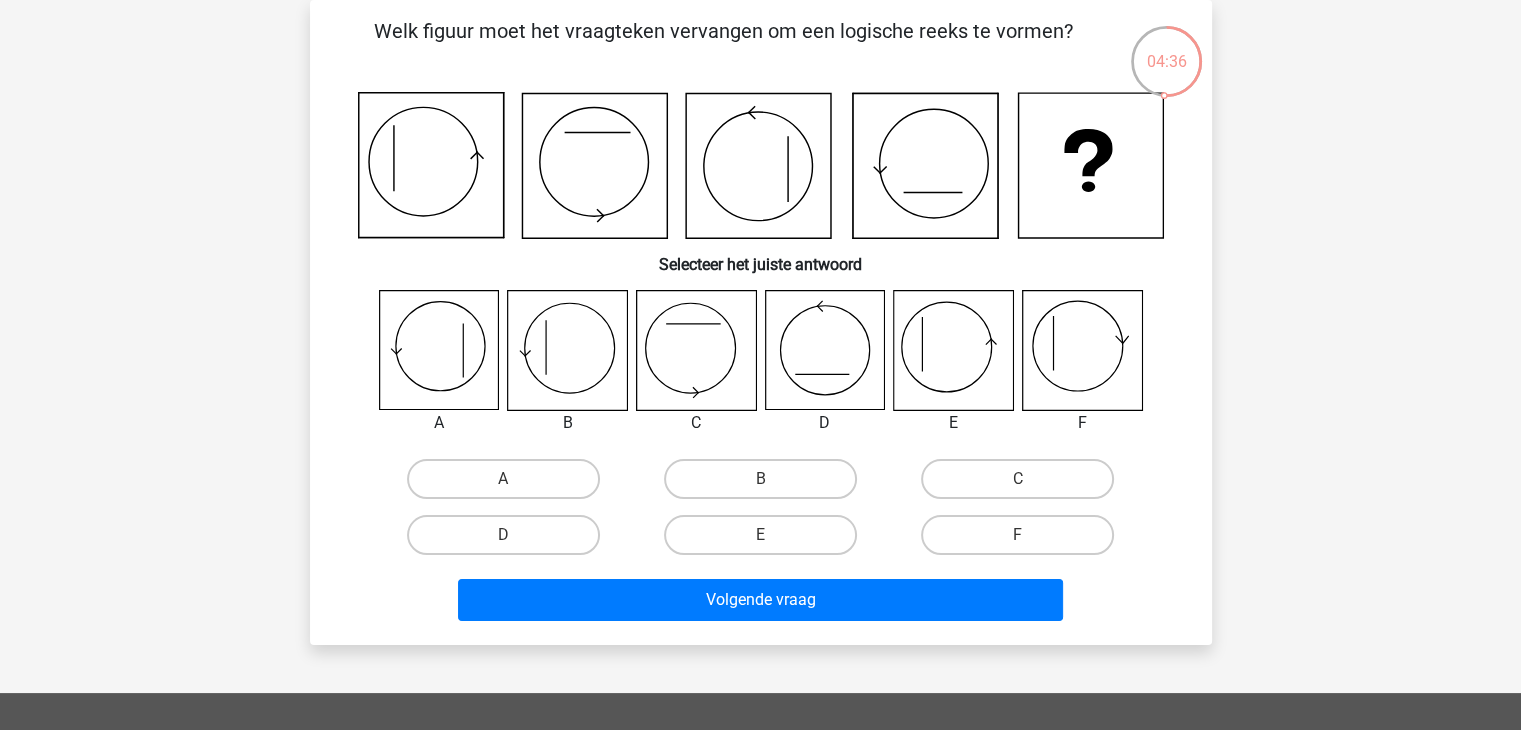 click 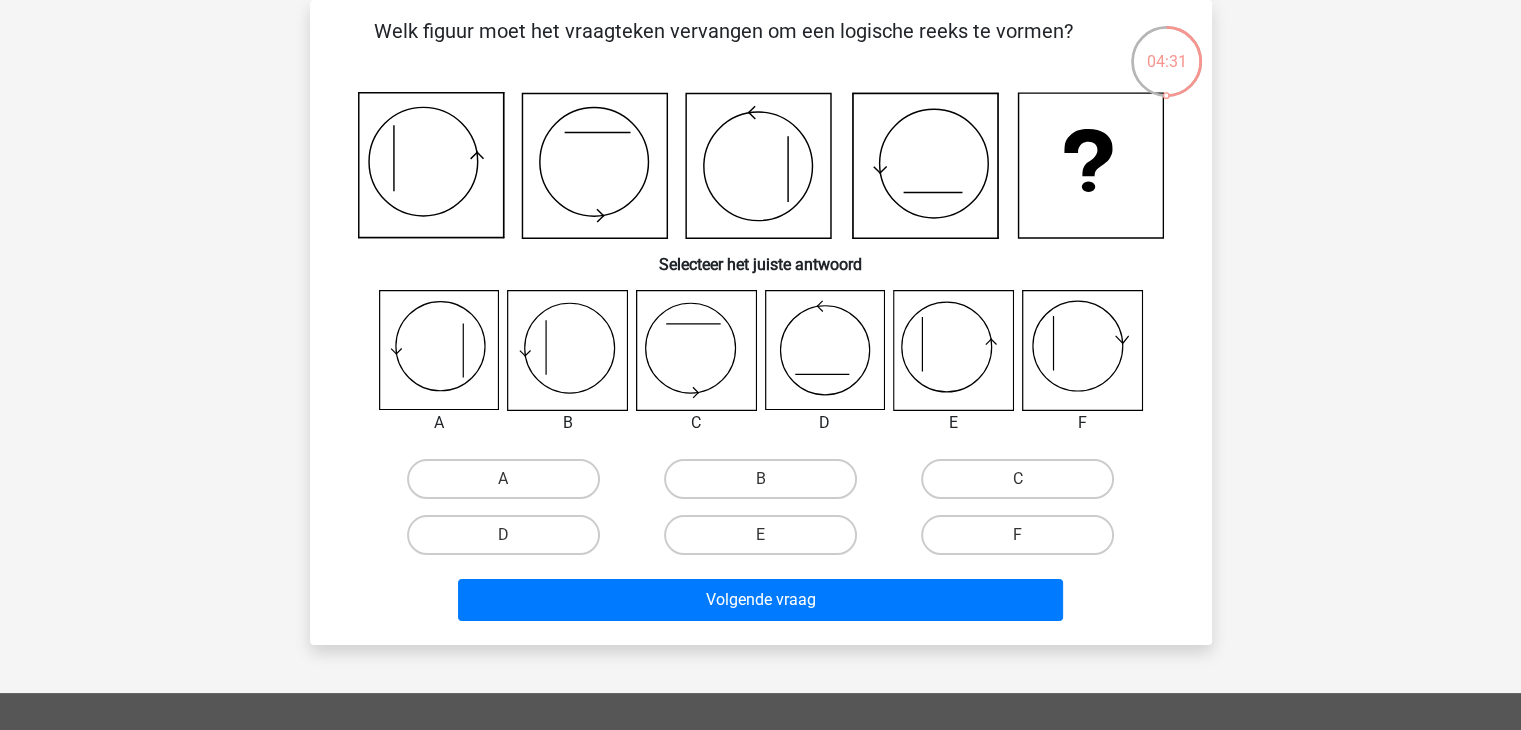 click 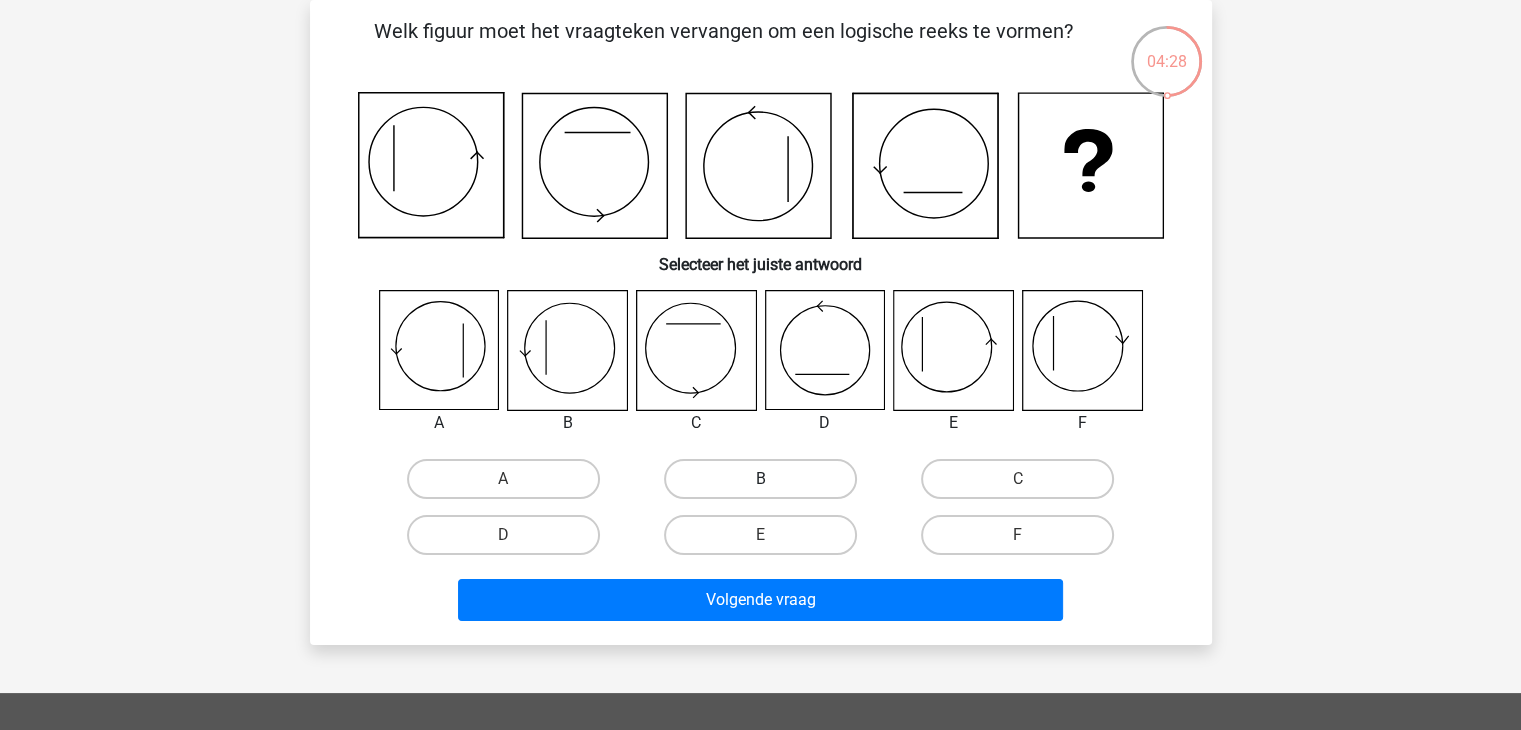 click on "B" at bounding box center [760, 479] 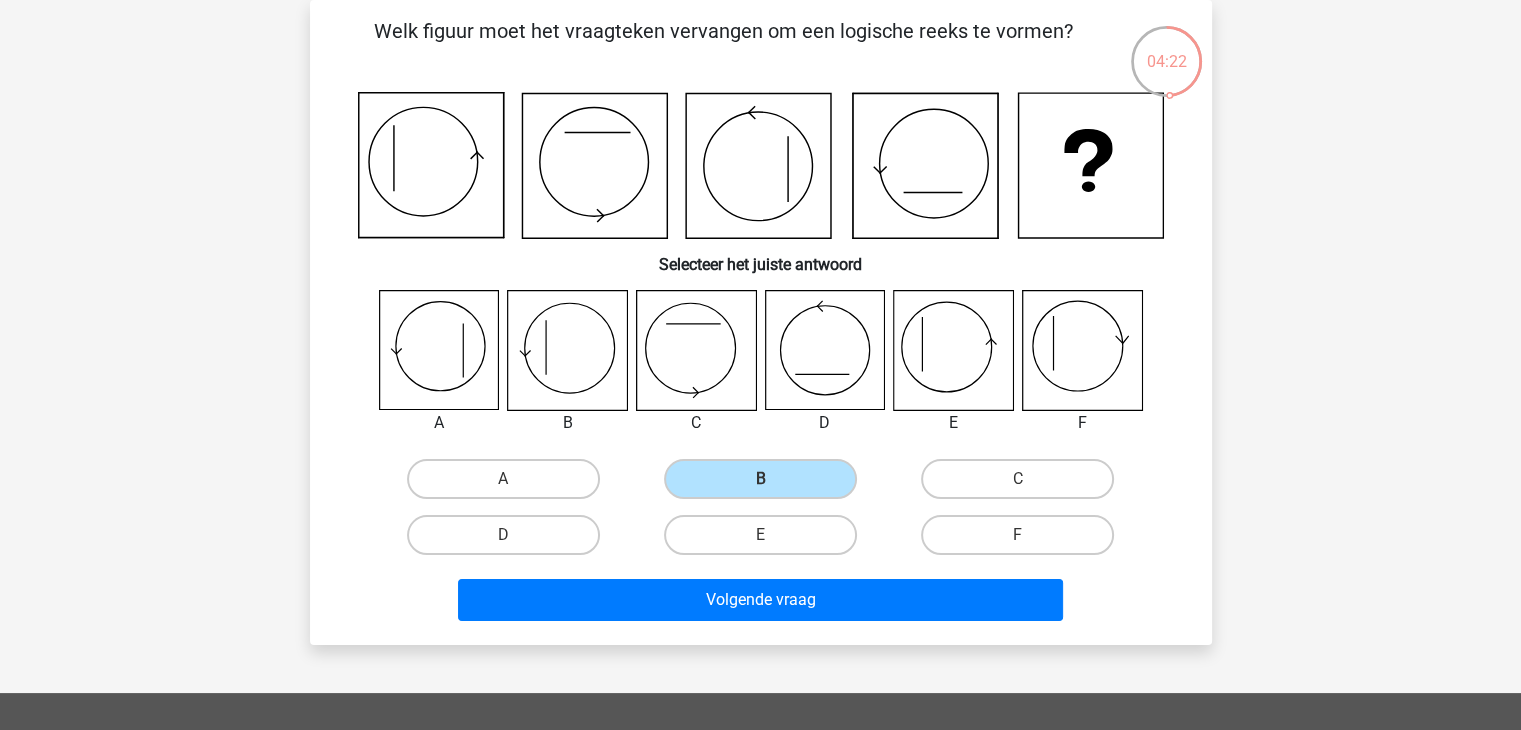 click 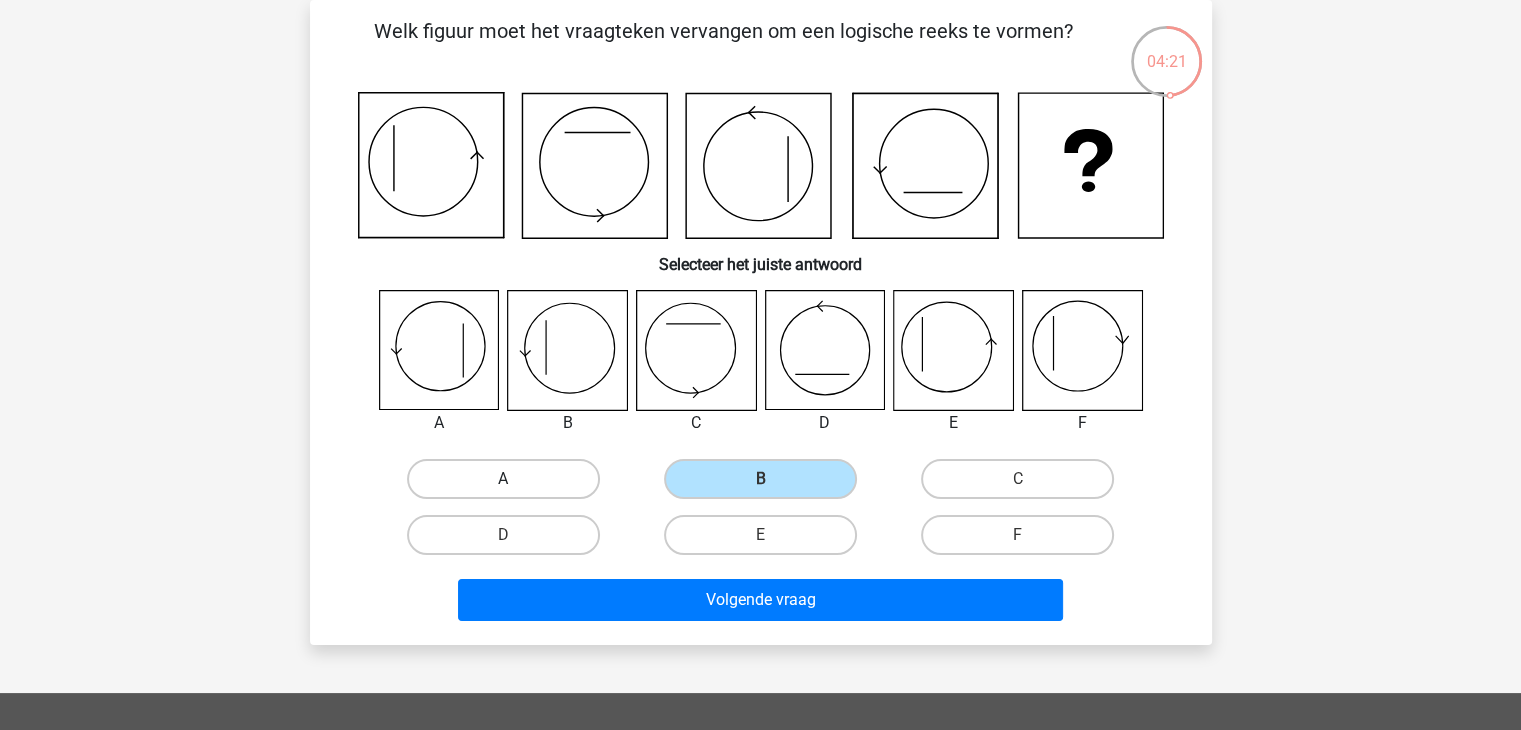 click on "A" at bounding box center [503, 479] 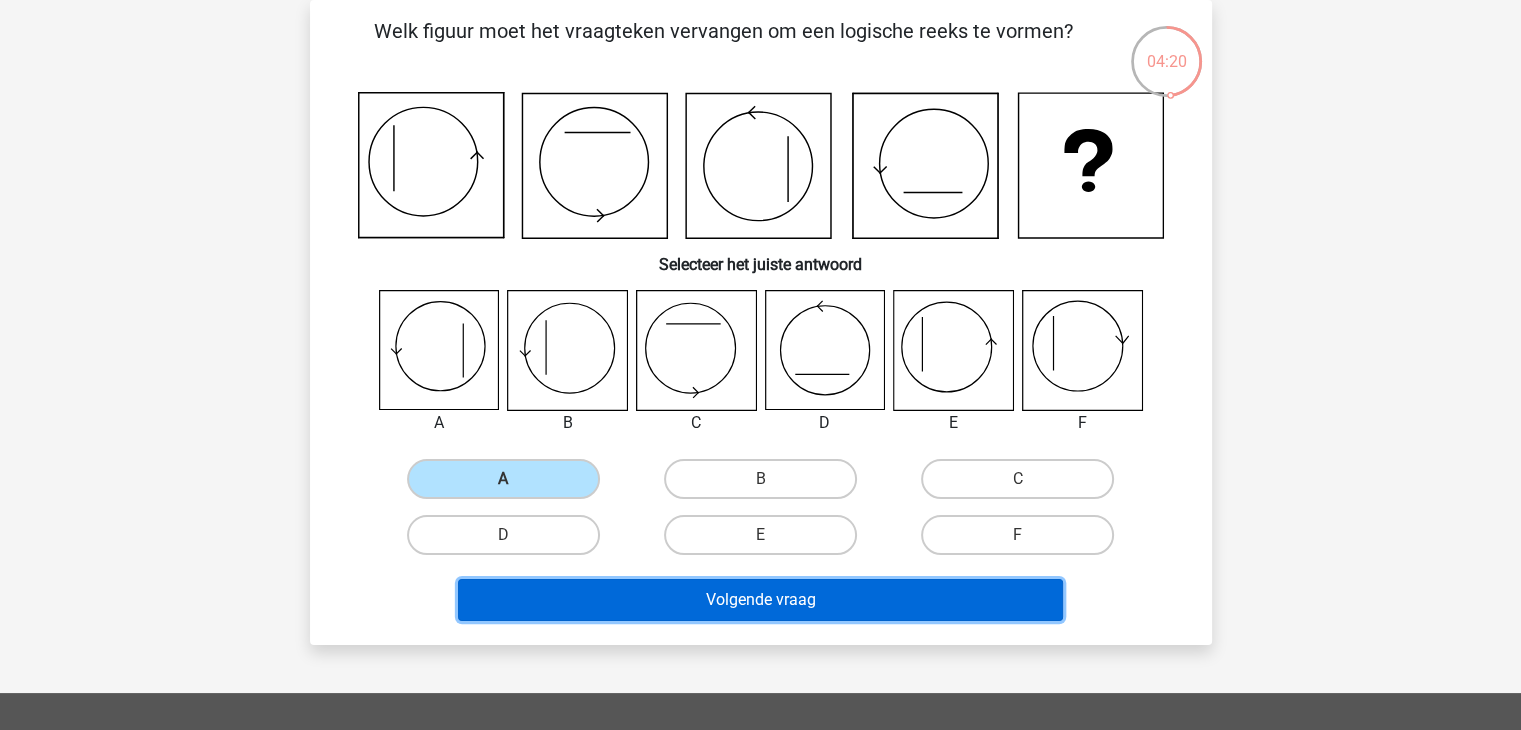 click on "Volgende vraag" at bounding box center (760, 600) 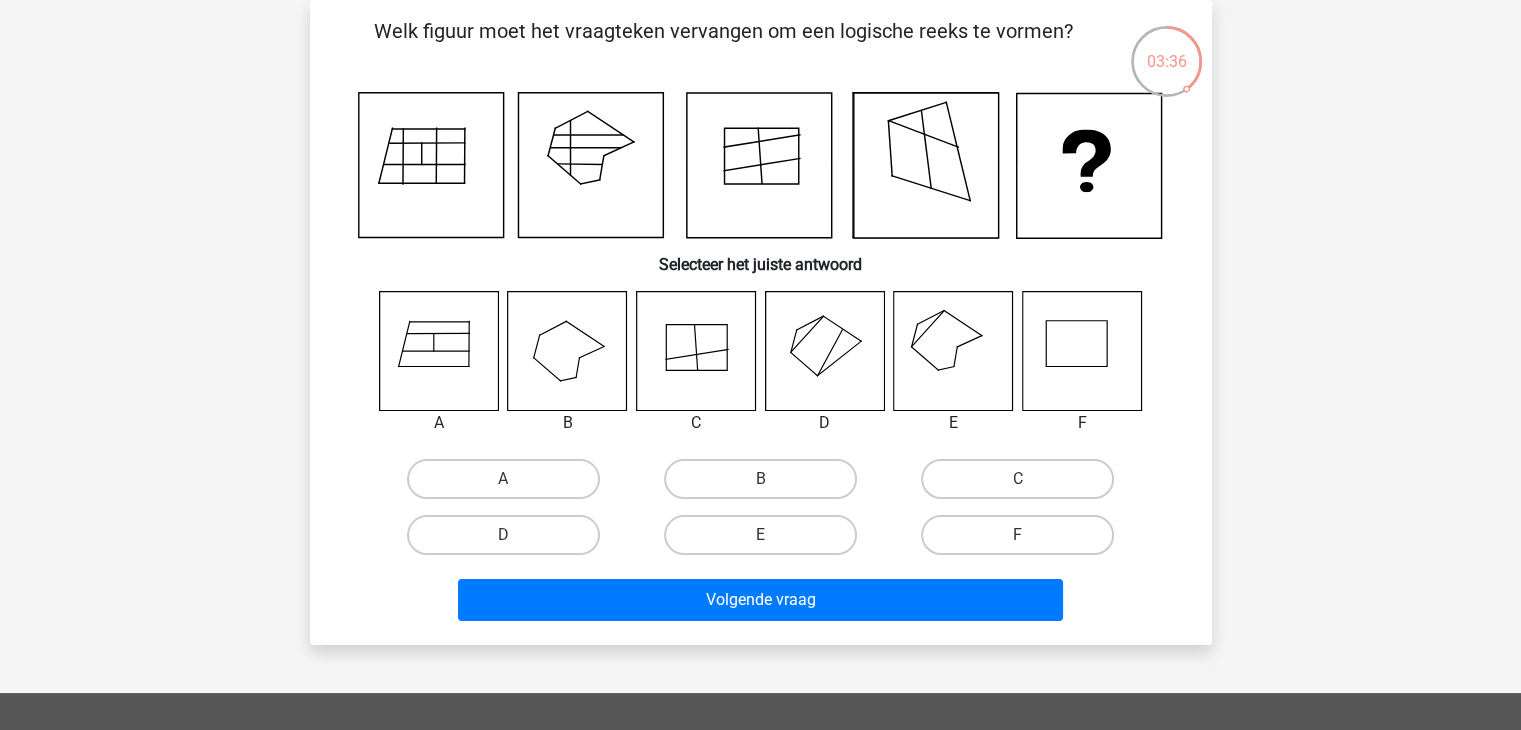 click 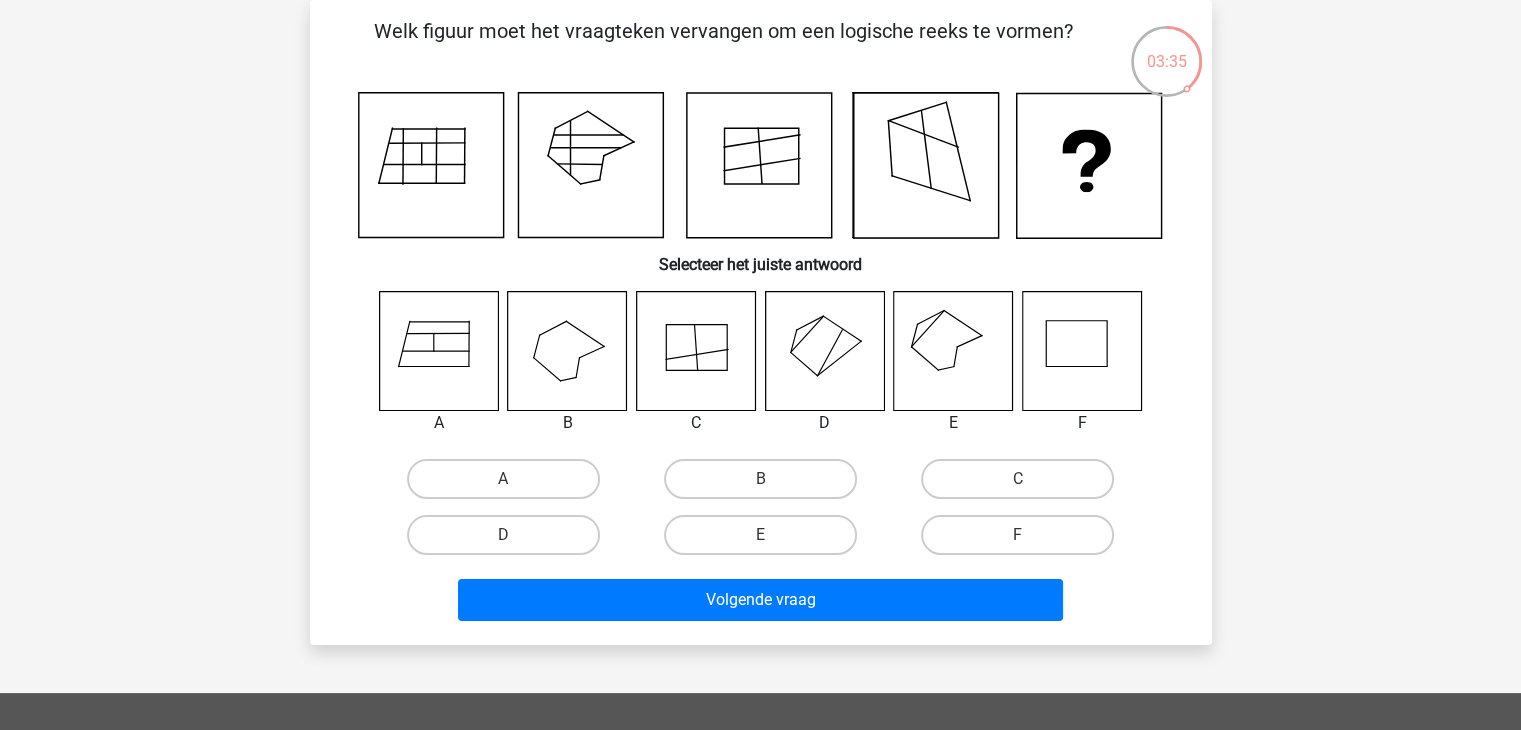 click on "D" at bounding box center (503, 479) 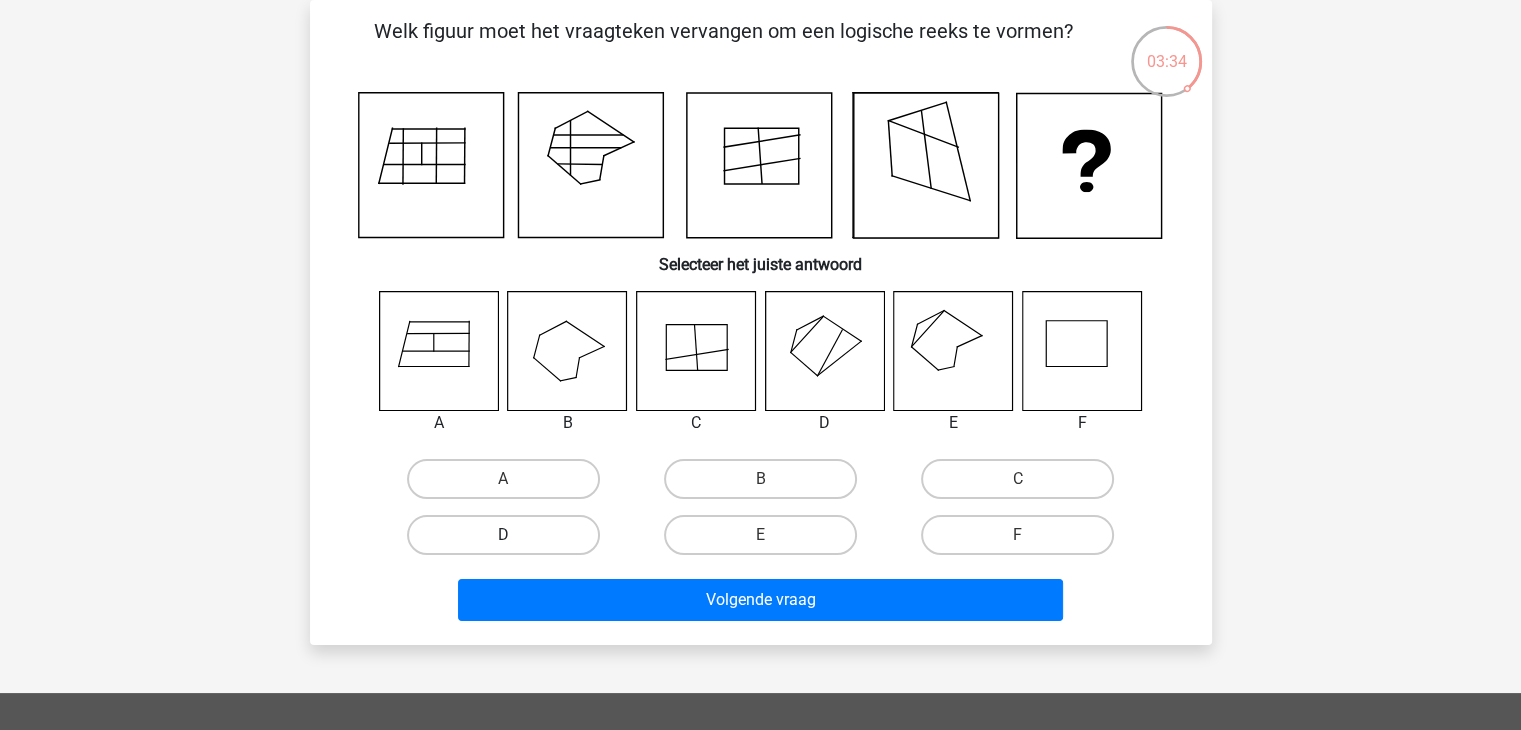 click on "D" at bounding box center [503, 535] 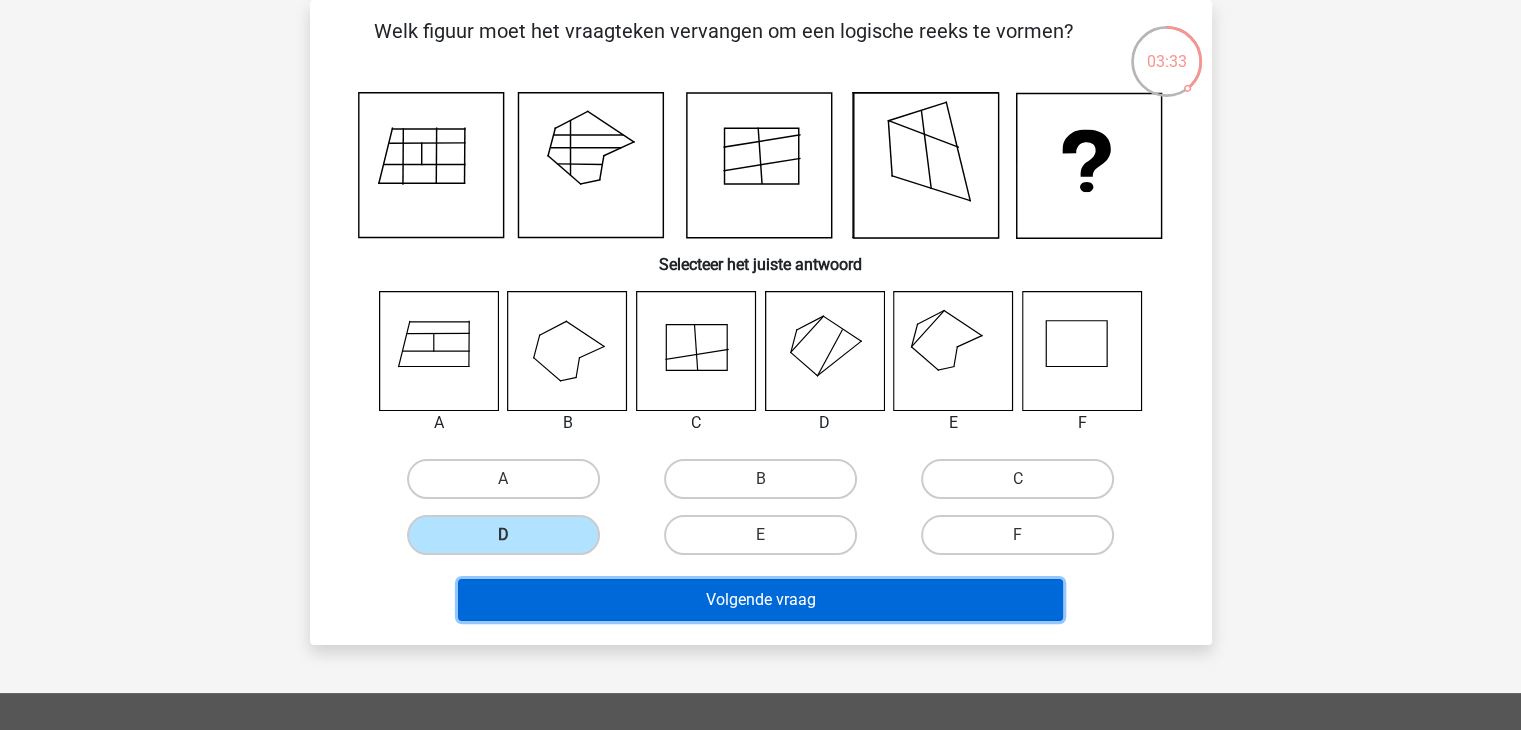 click on "Volgende vraag" at bounding box center [760, 600] 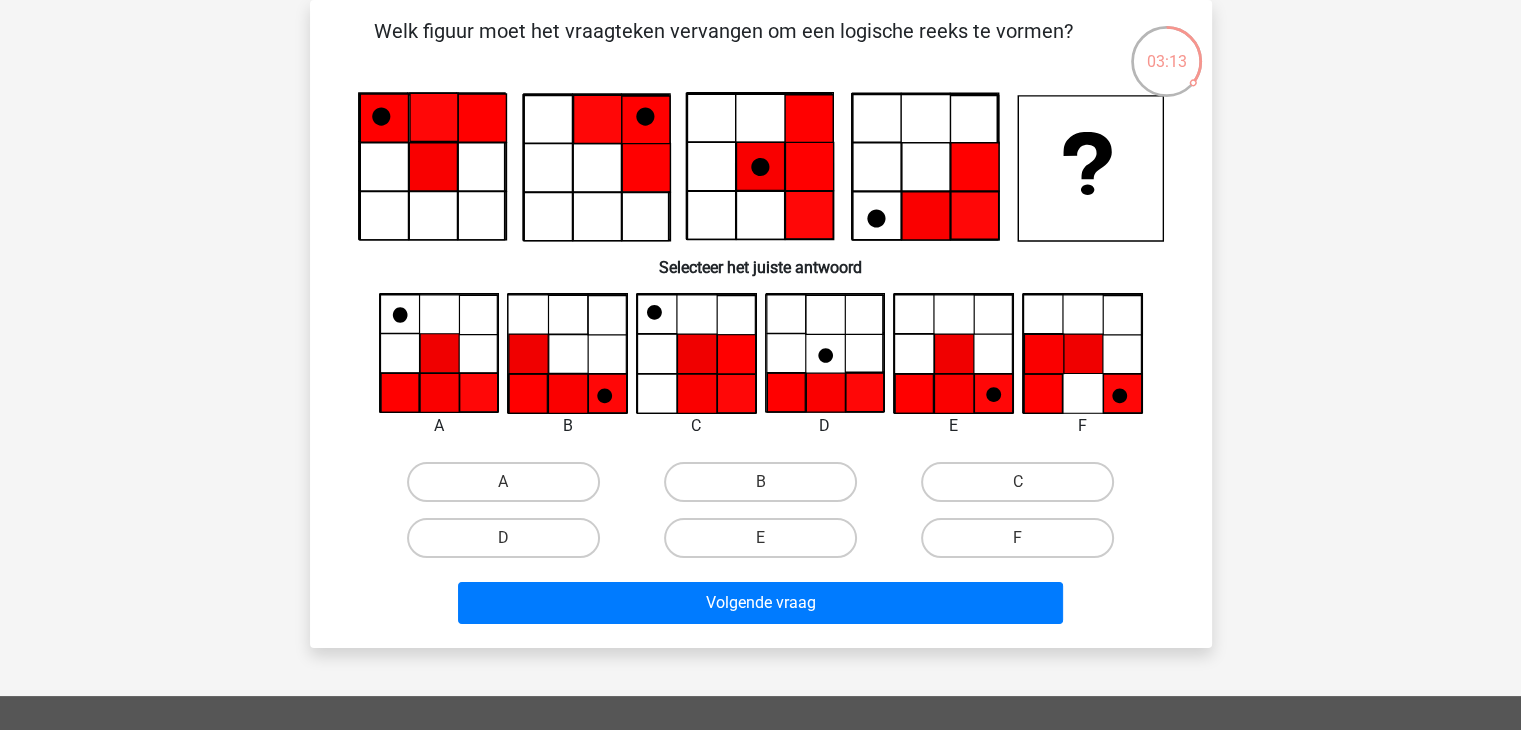 click 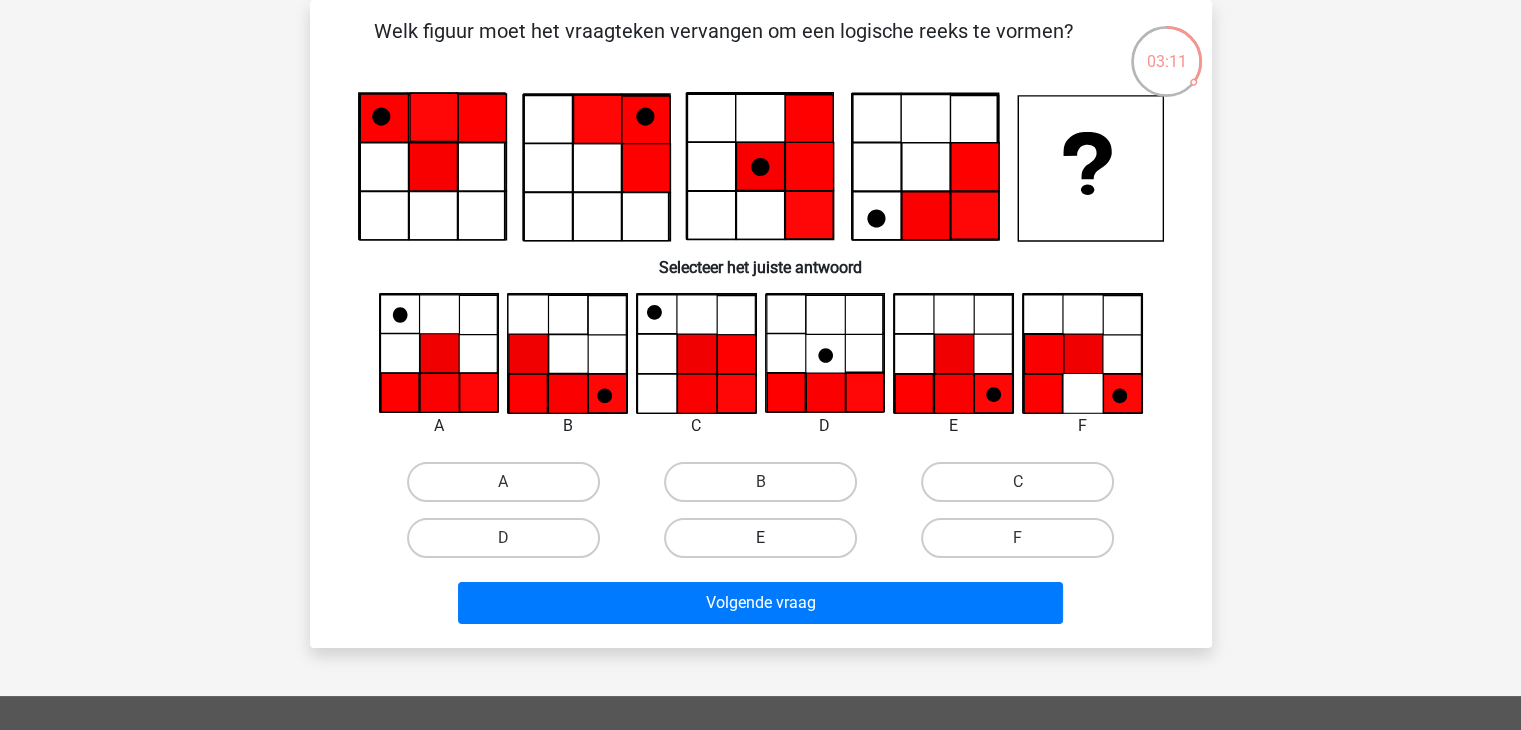 click on "E" at bounding box center (760, 538) 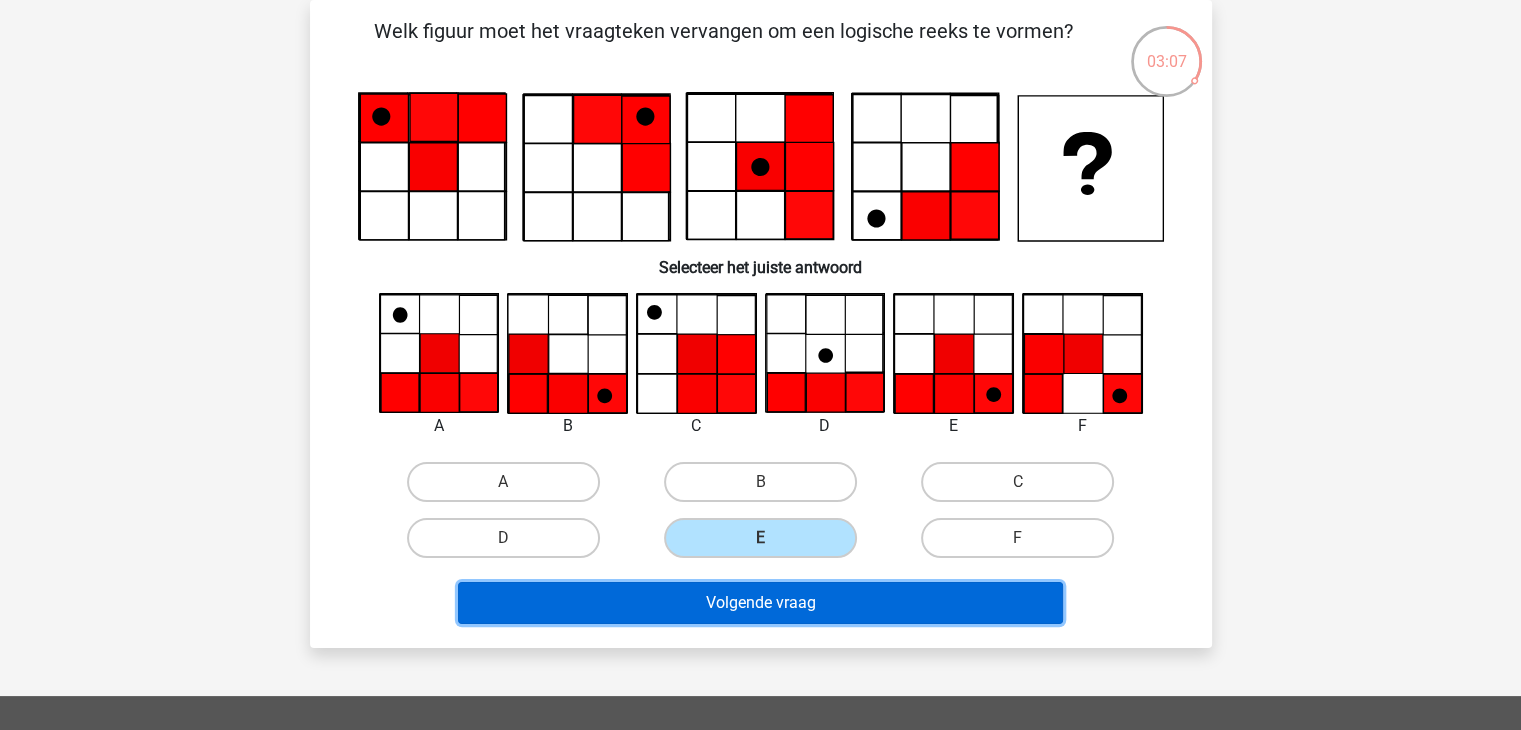 click on "Volgende vraag" at bounding box center (760, 603) 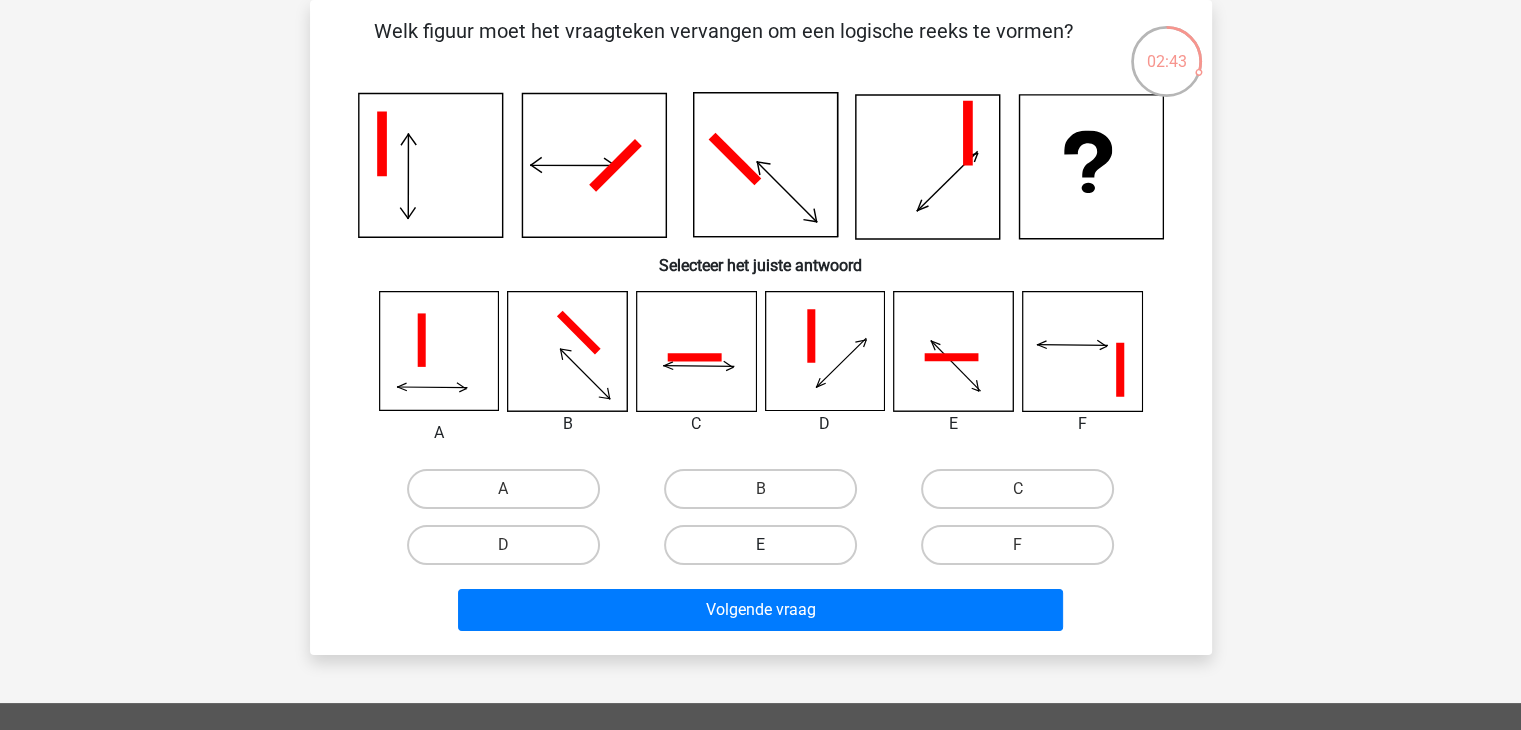 click on "E" at bounding box center (760, 545) 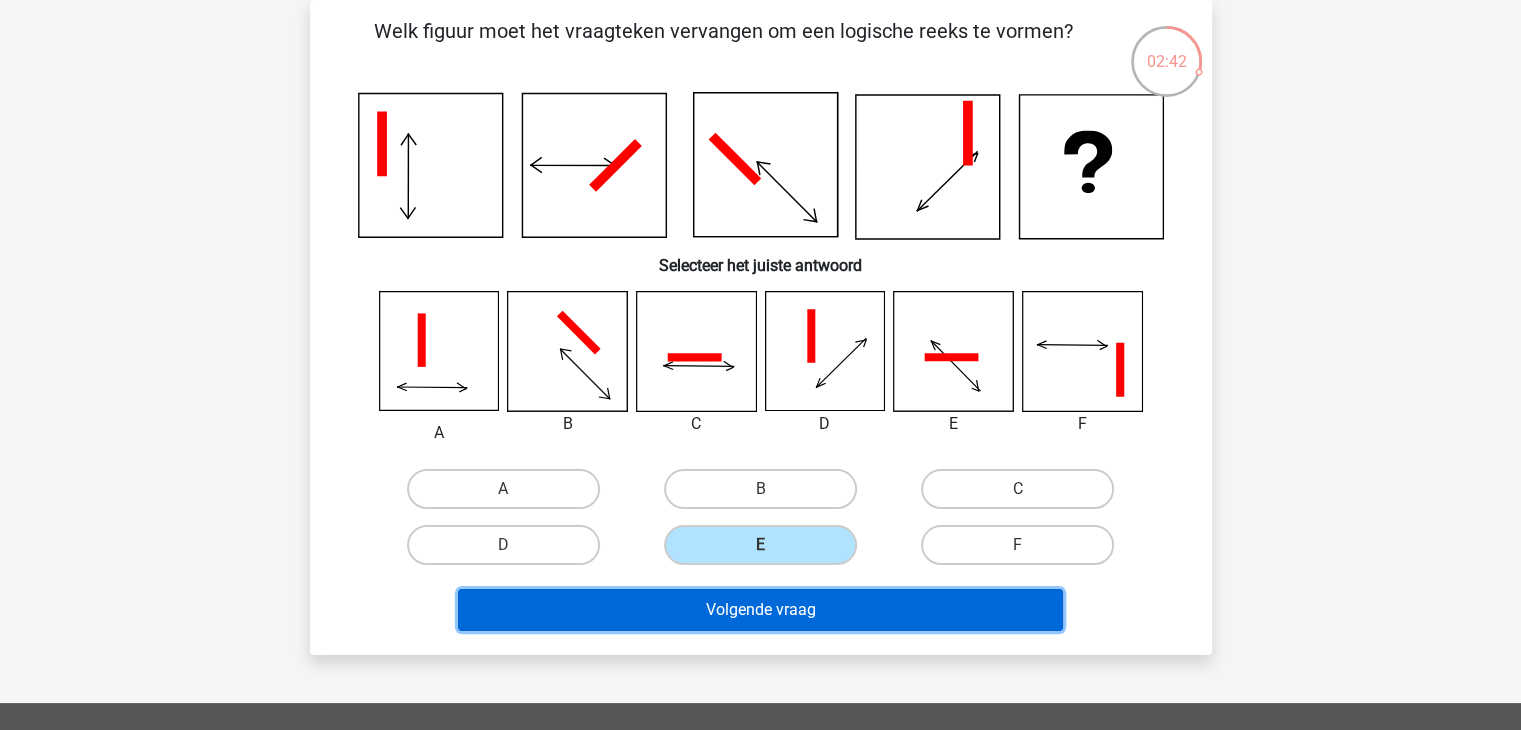 click on "Volgende vraag" at bounding box center (760, 610) 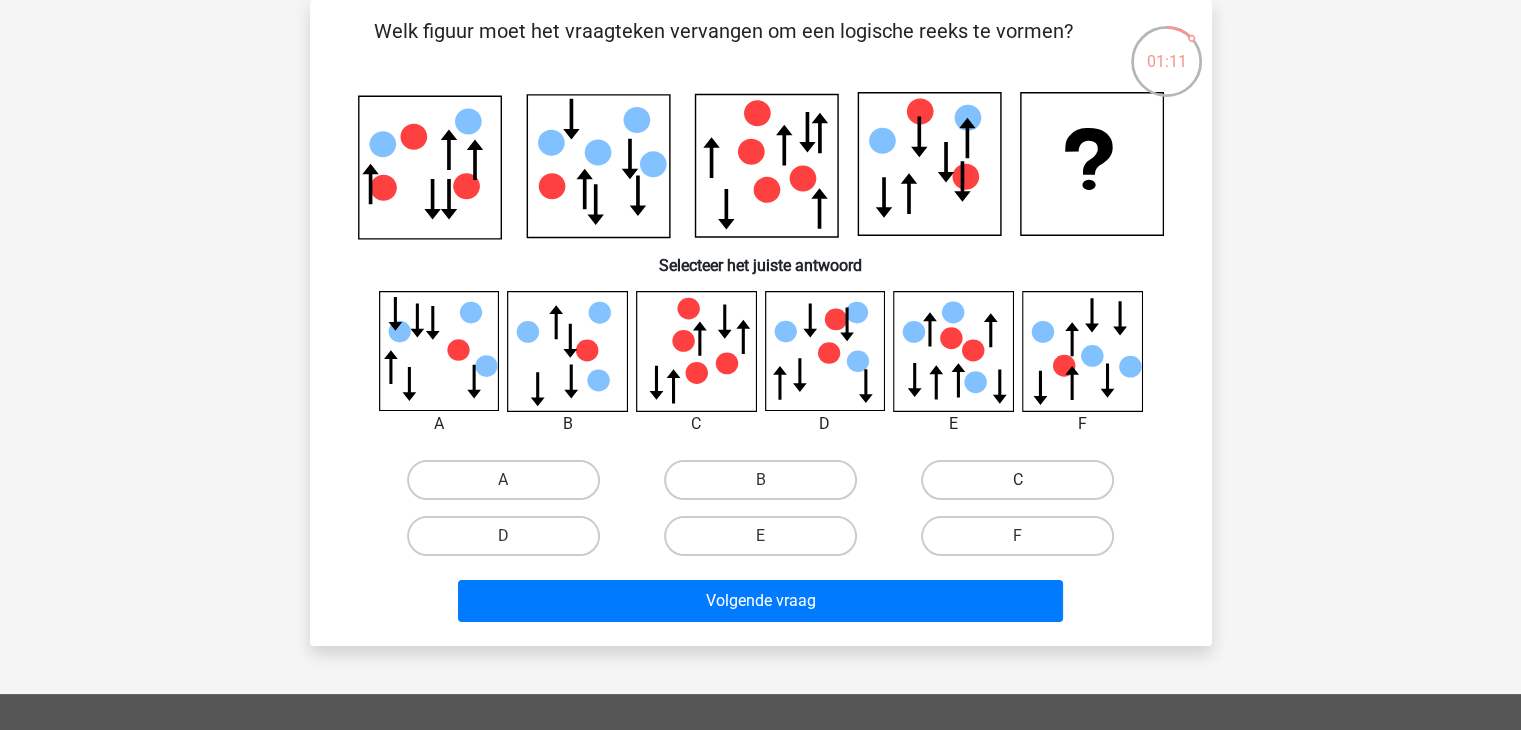drag, startPoint x: 952, startPoint y: 466, endPoint x: 992, endPoint y: 473, distance: 40.60788 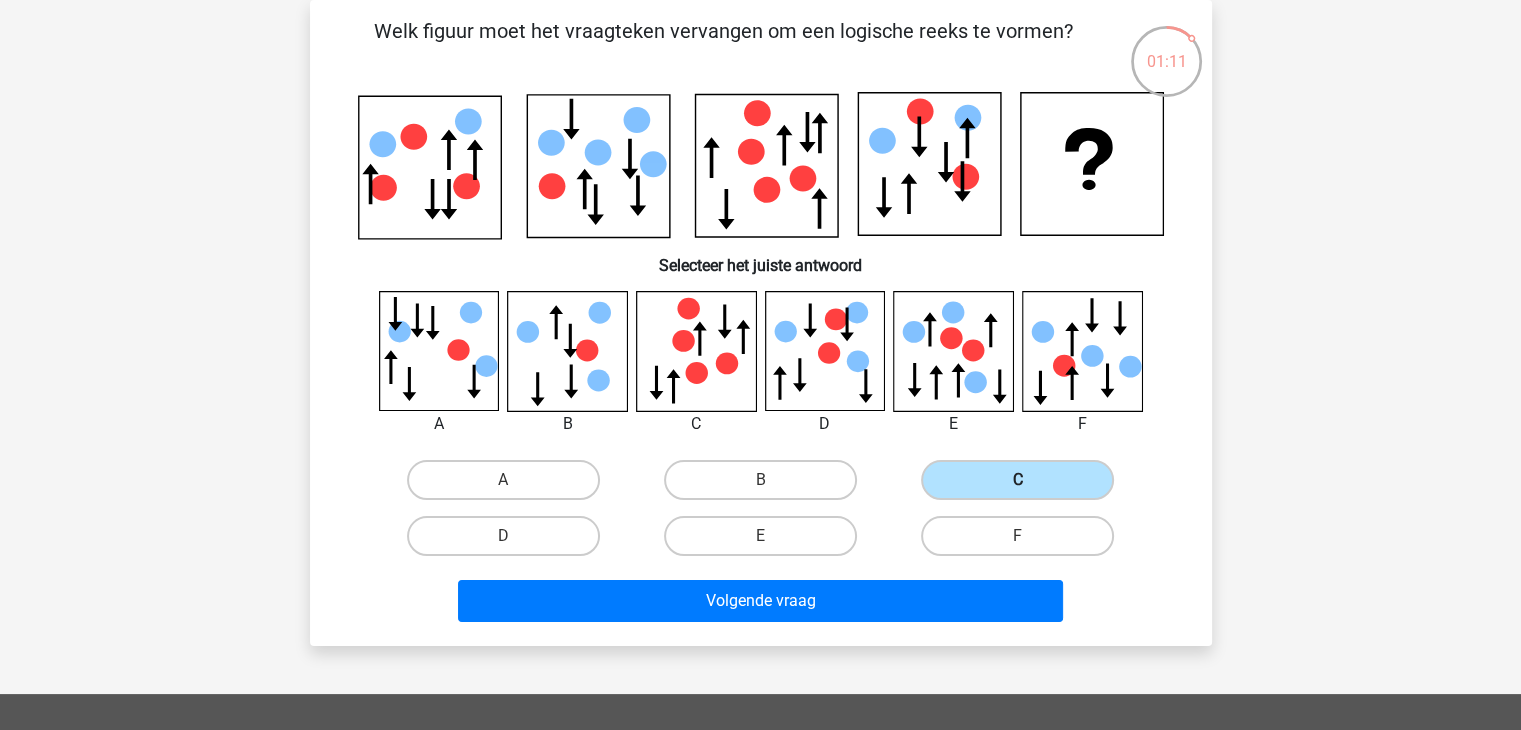 click on "C" at bounding box center [1017, 480] 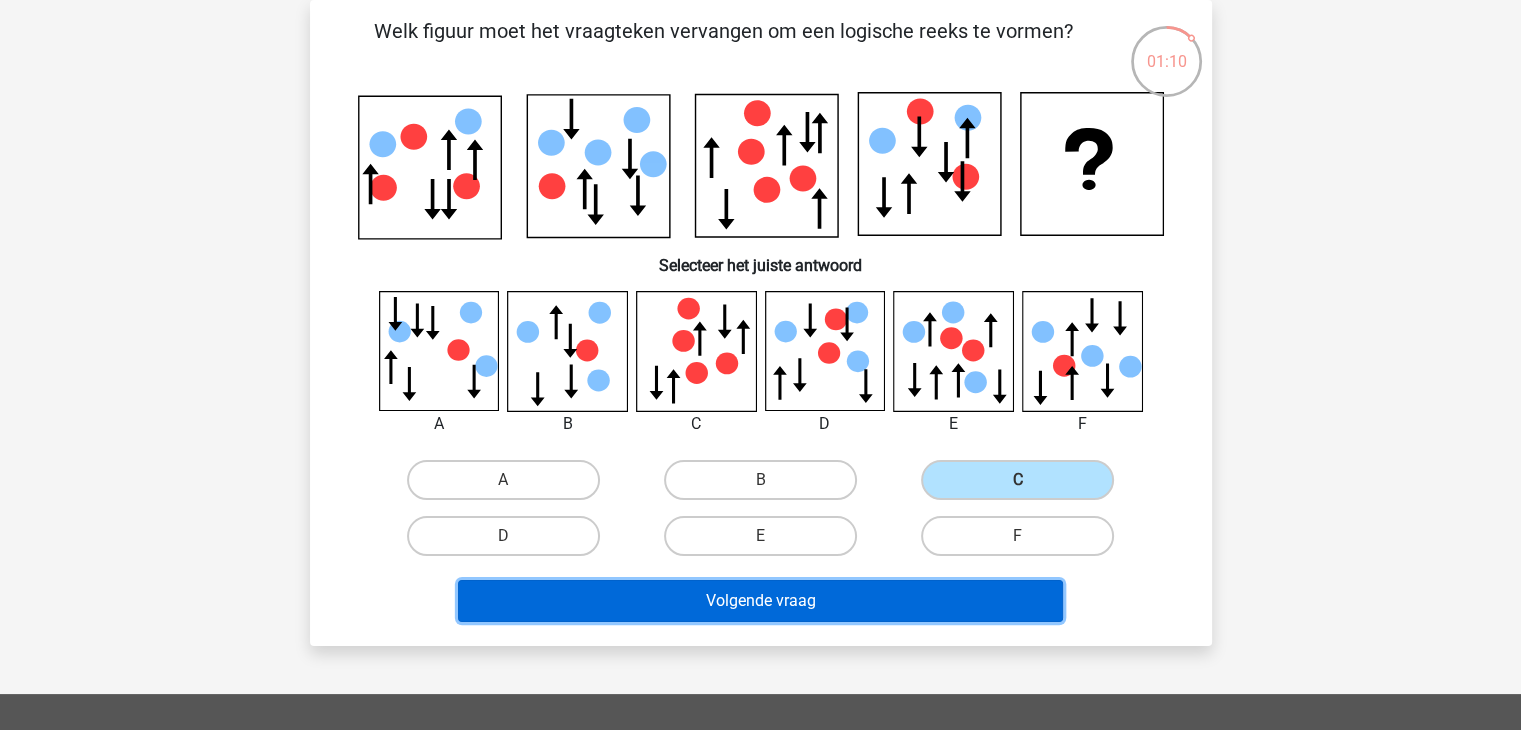 click on "Volgende vraag" at bounding box center (760, 601) 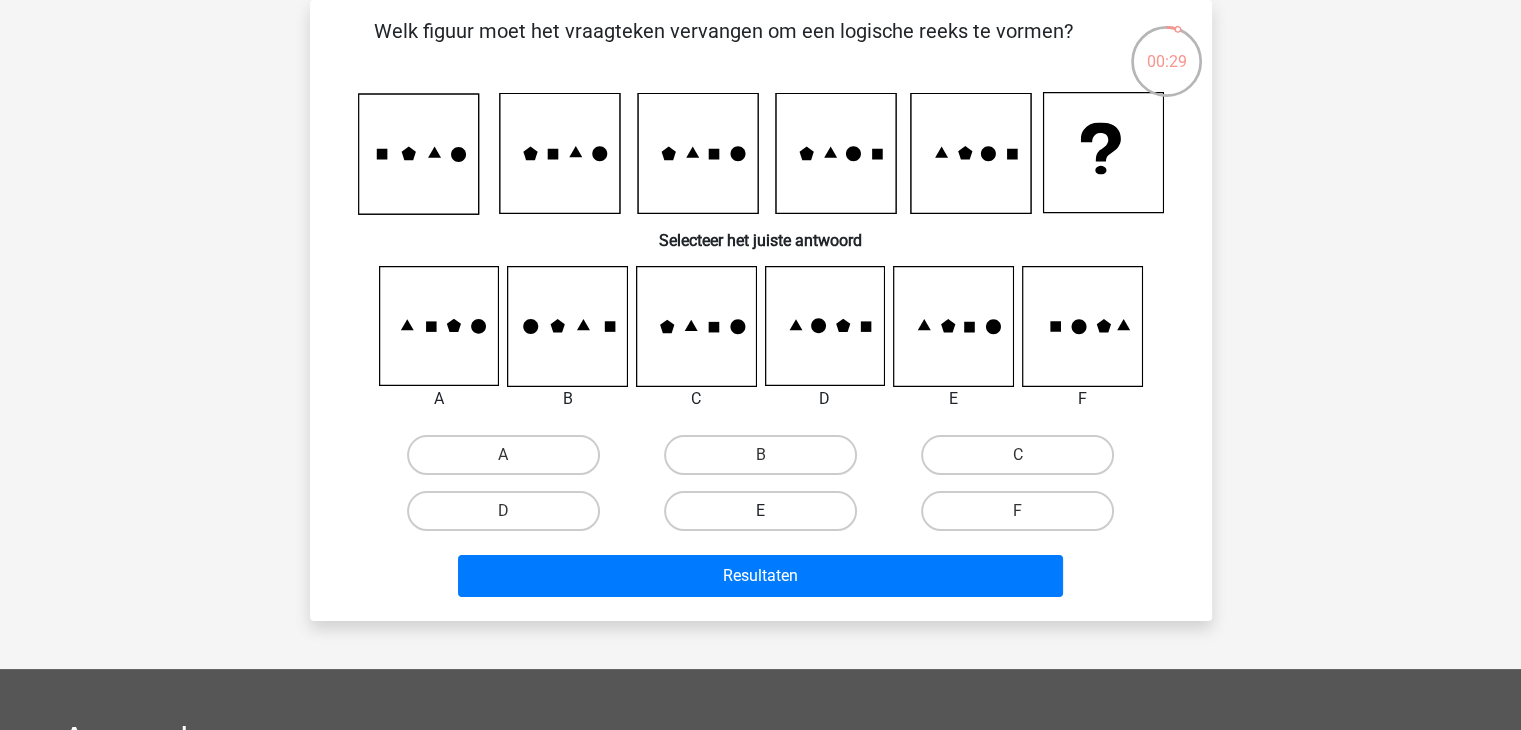 click on "E" at bounding box center [760, 511] 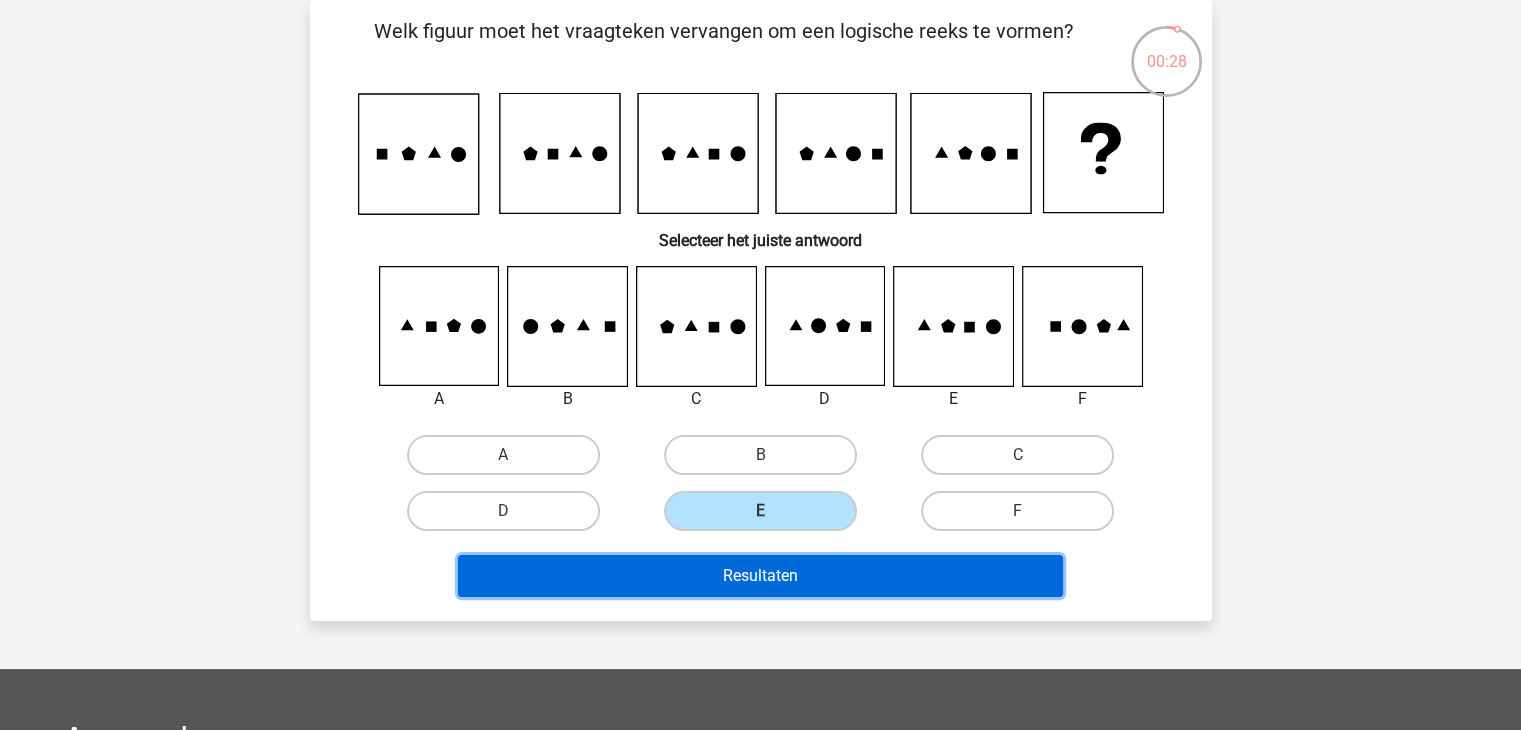 click on "Resultaten" at bounding box center (760, 576) 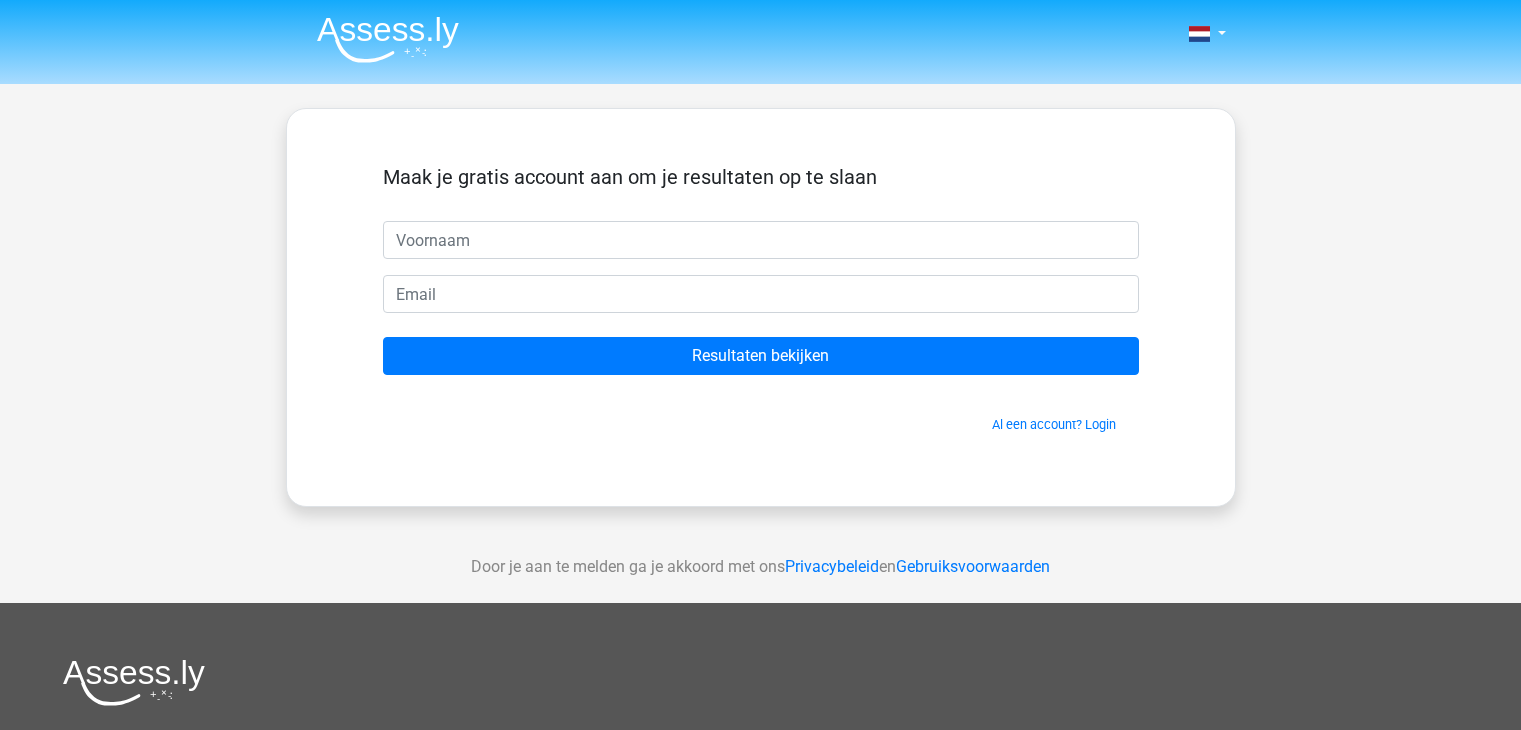scroll, scrollTop: 0, scrollLeft: 0, axis: both 